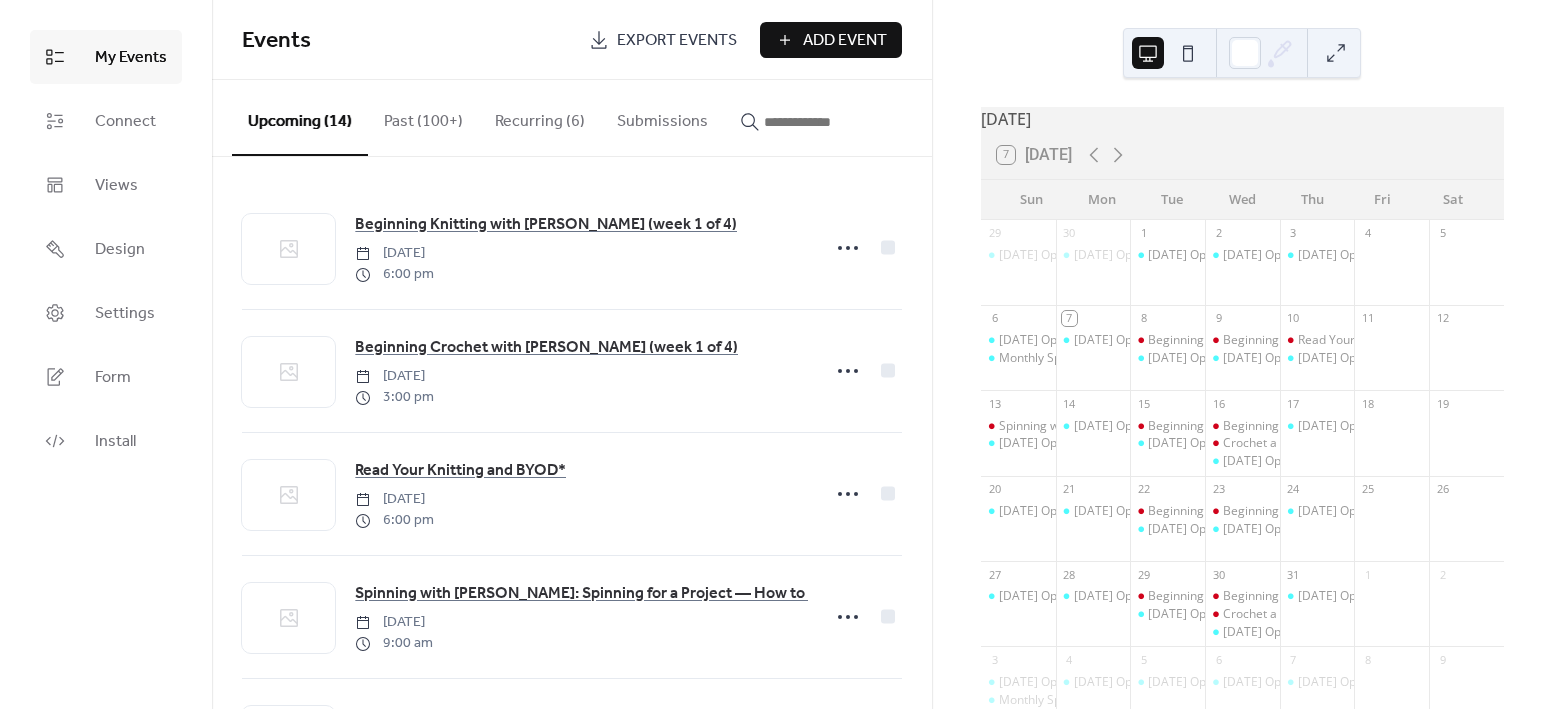 scroll, scrollTop: 0, scrollLeft: 0, axis: both 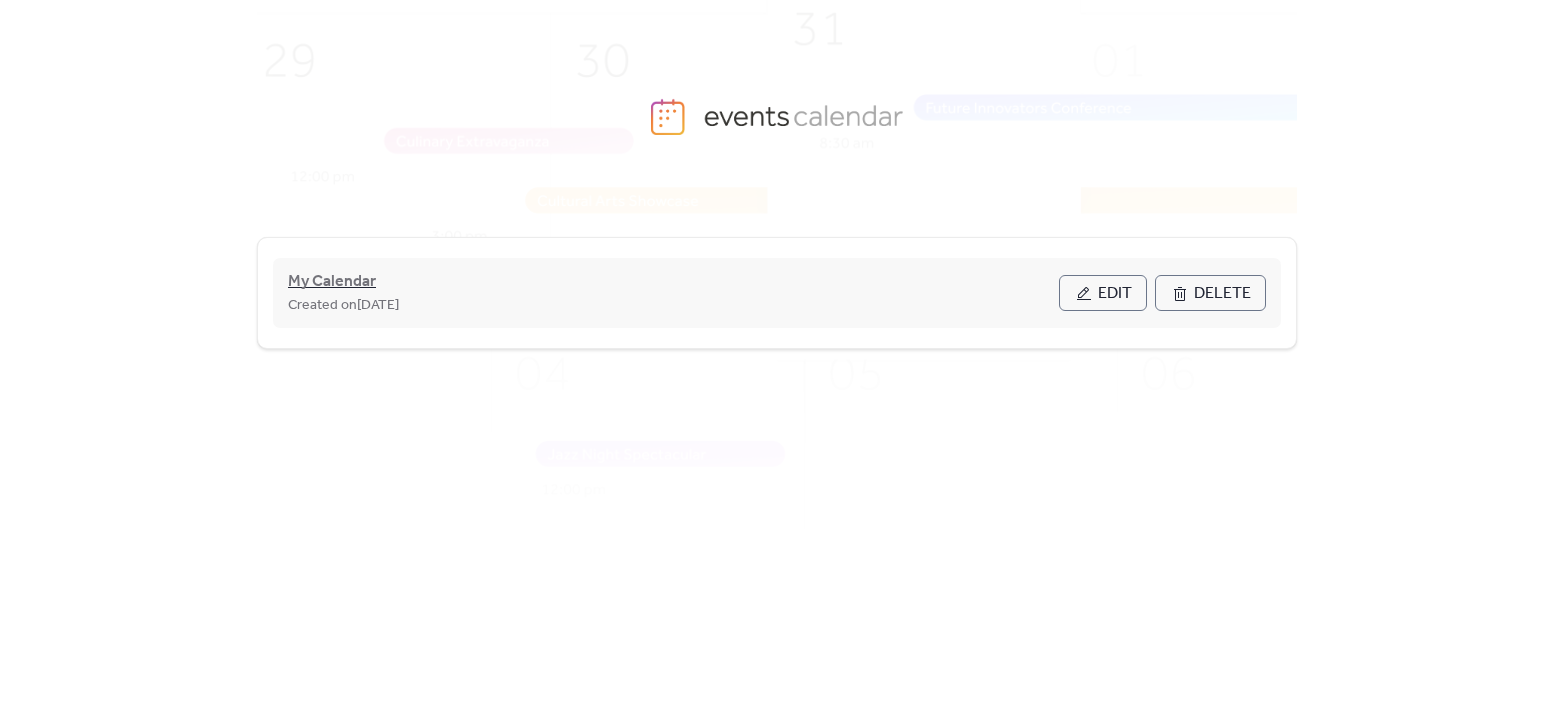 click on "My Calendar" at bounding box center [332, 282] 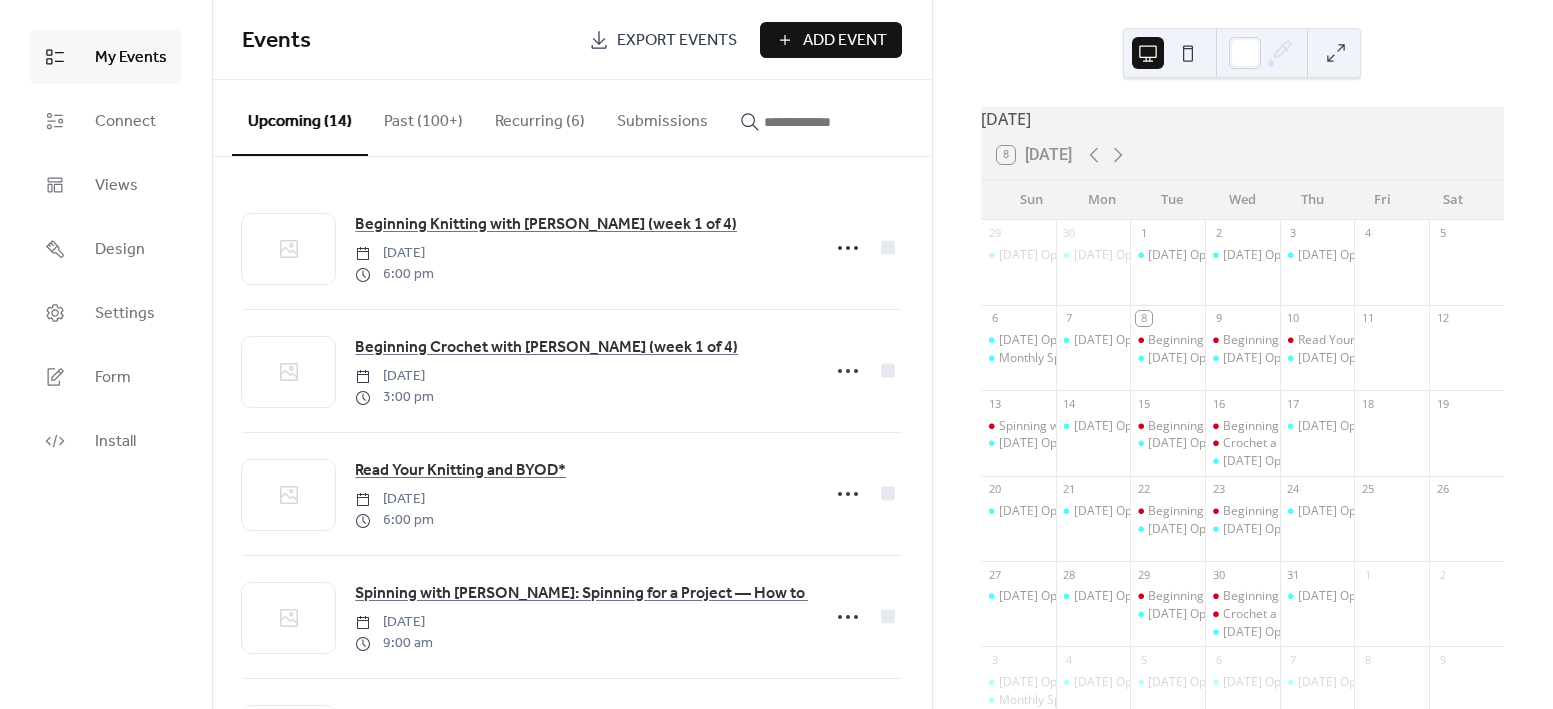 click on "Add Event" at bounding box center (845, 41) 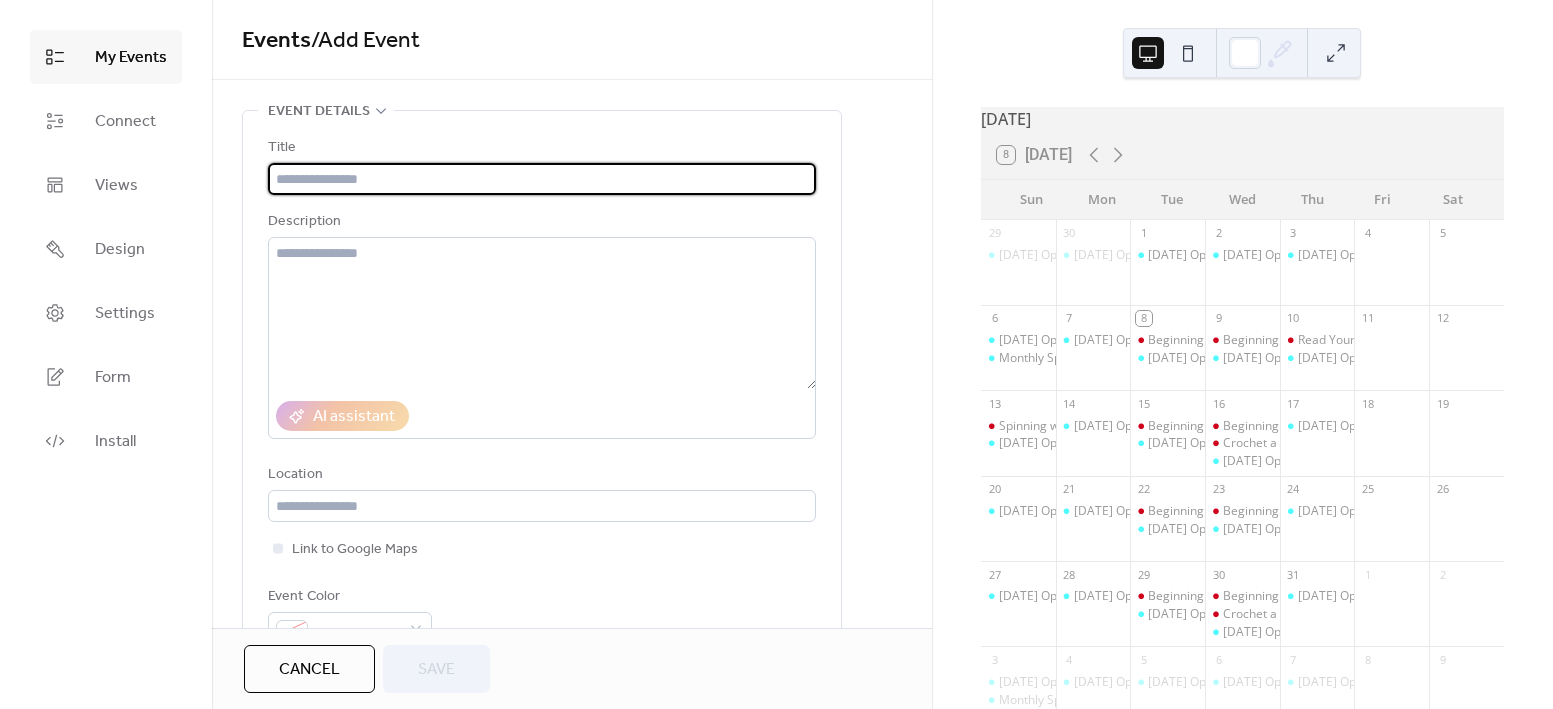 paste on "**********" 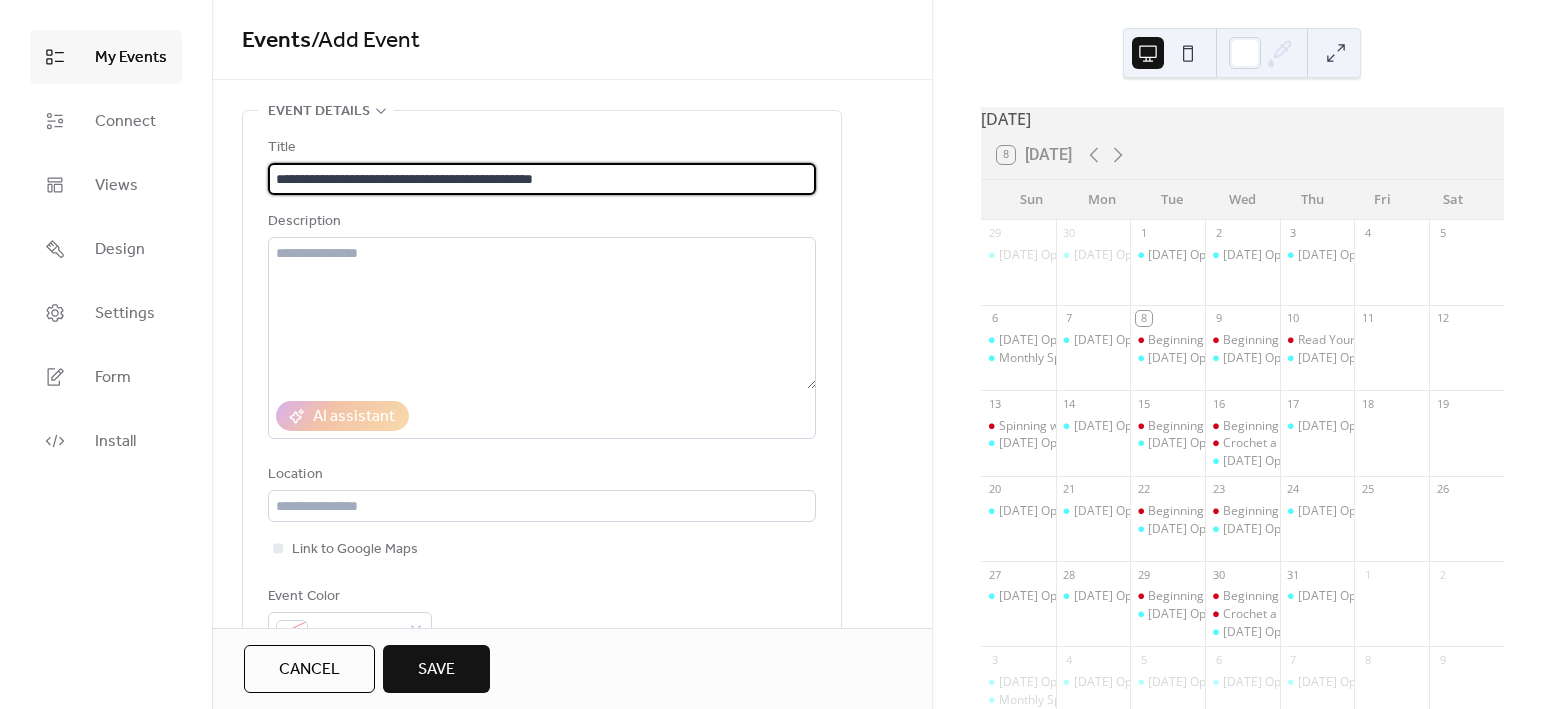 type on "**********" 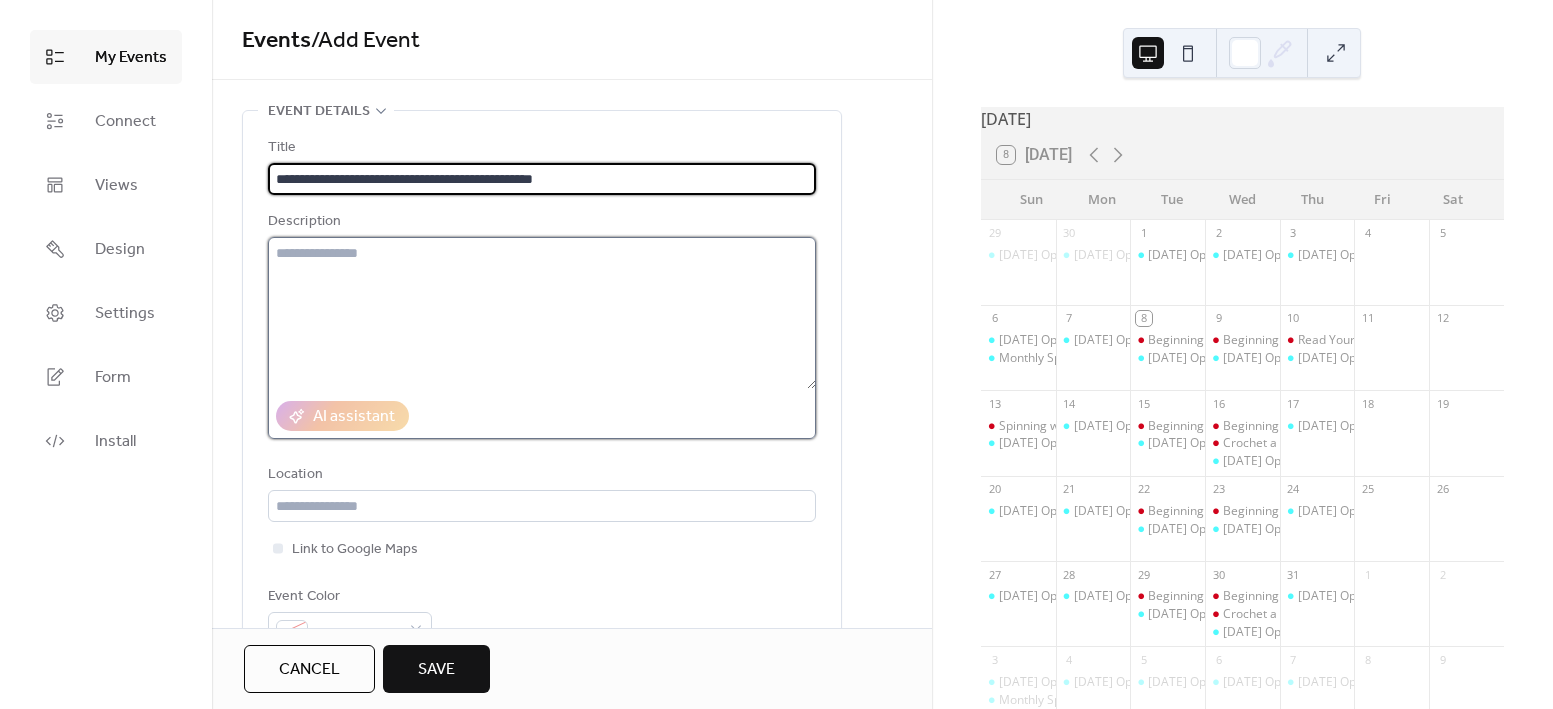 click at bounding box center [542, 313] 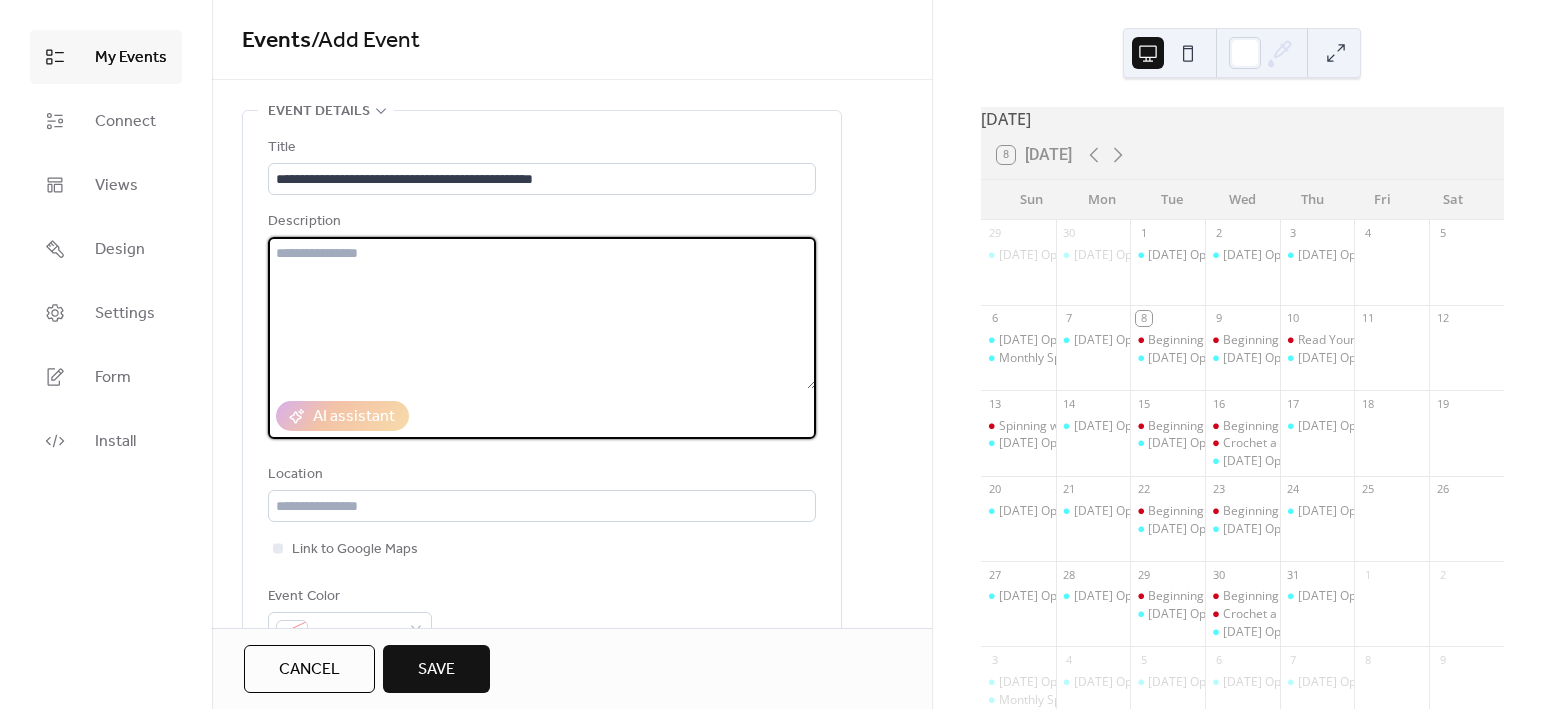 paste on "**********" 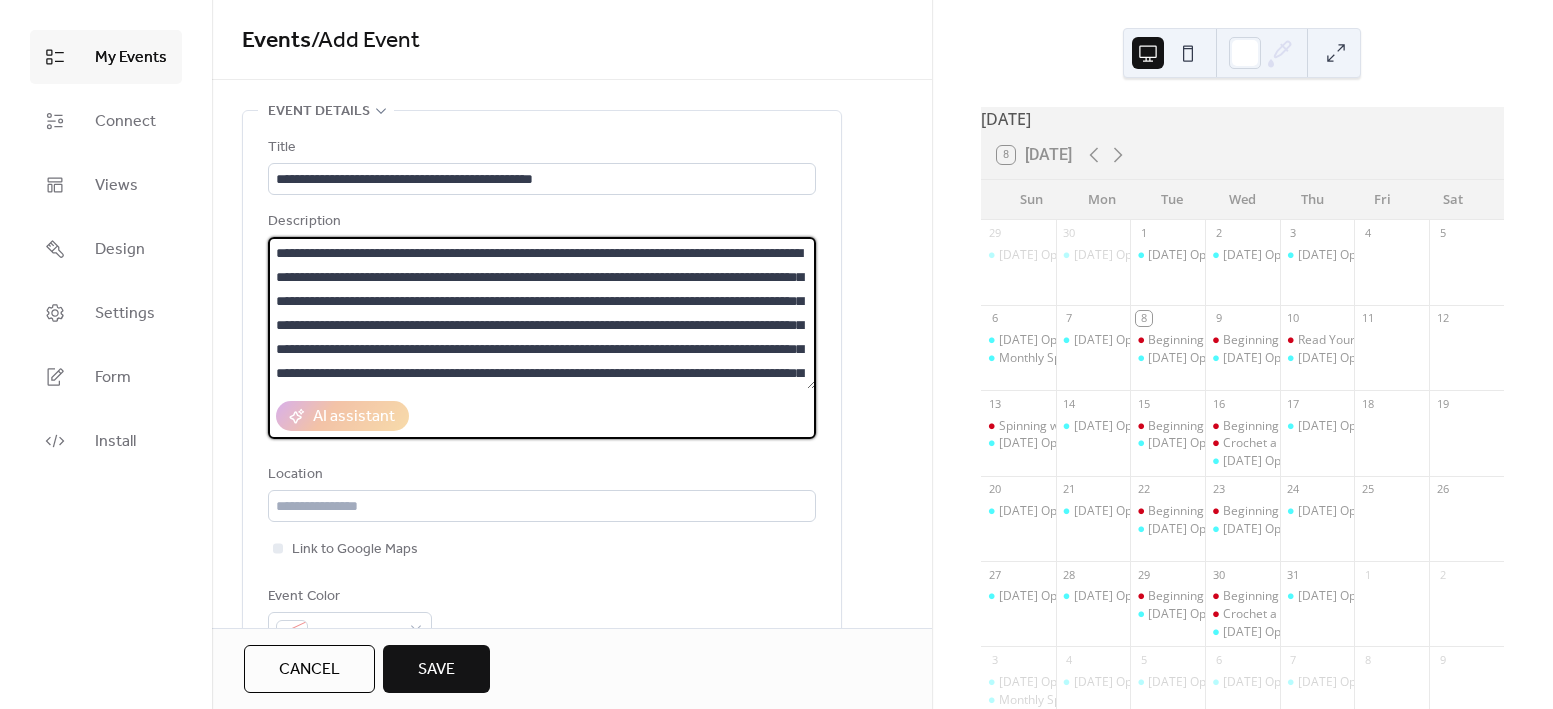 scroll, scrollTop: 69, scrollLeft: 0, axis: vertical 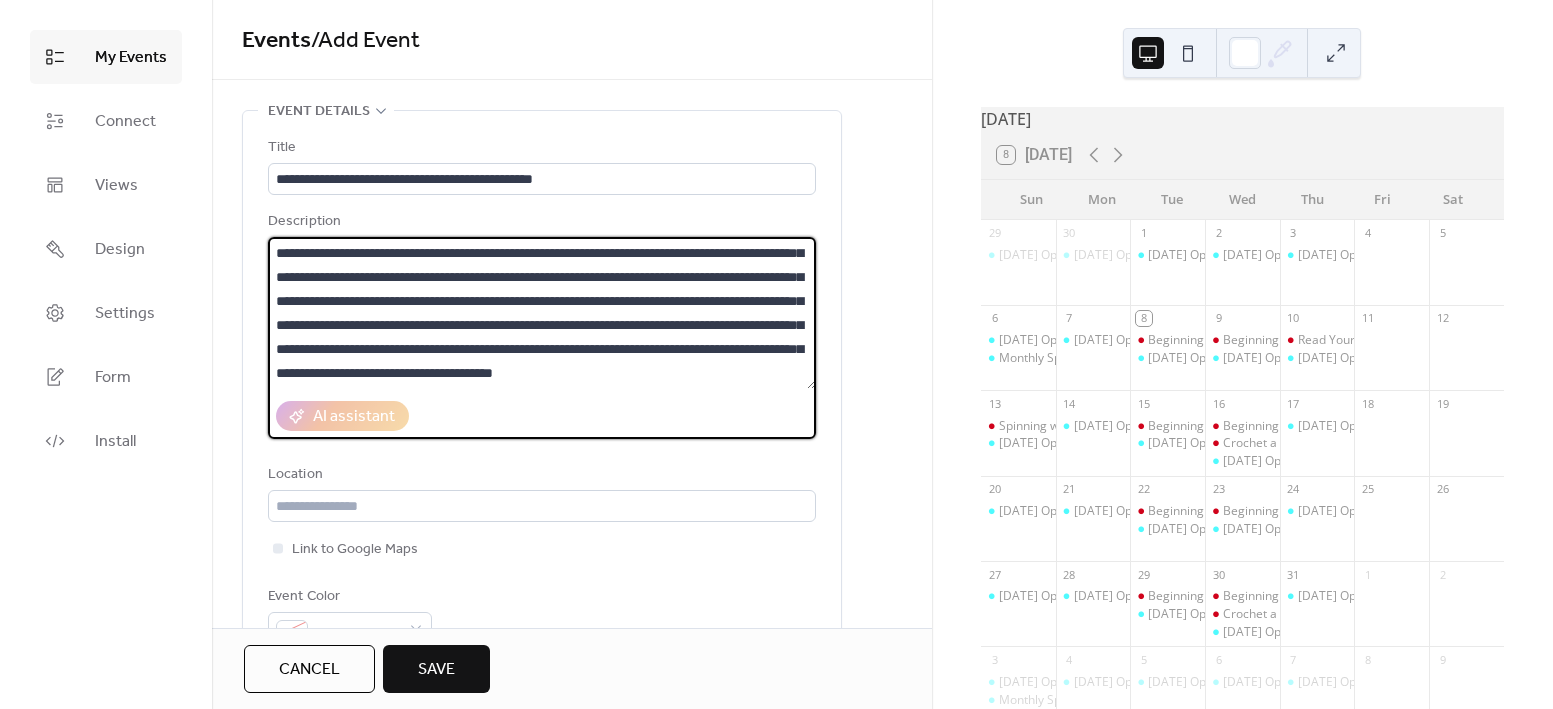 type on "**********" 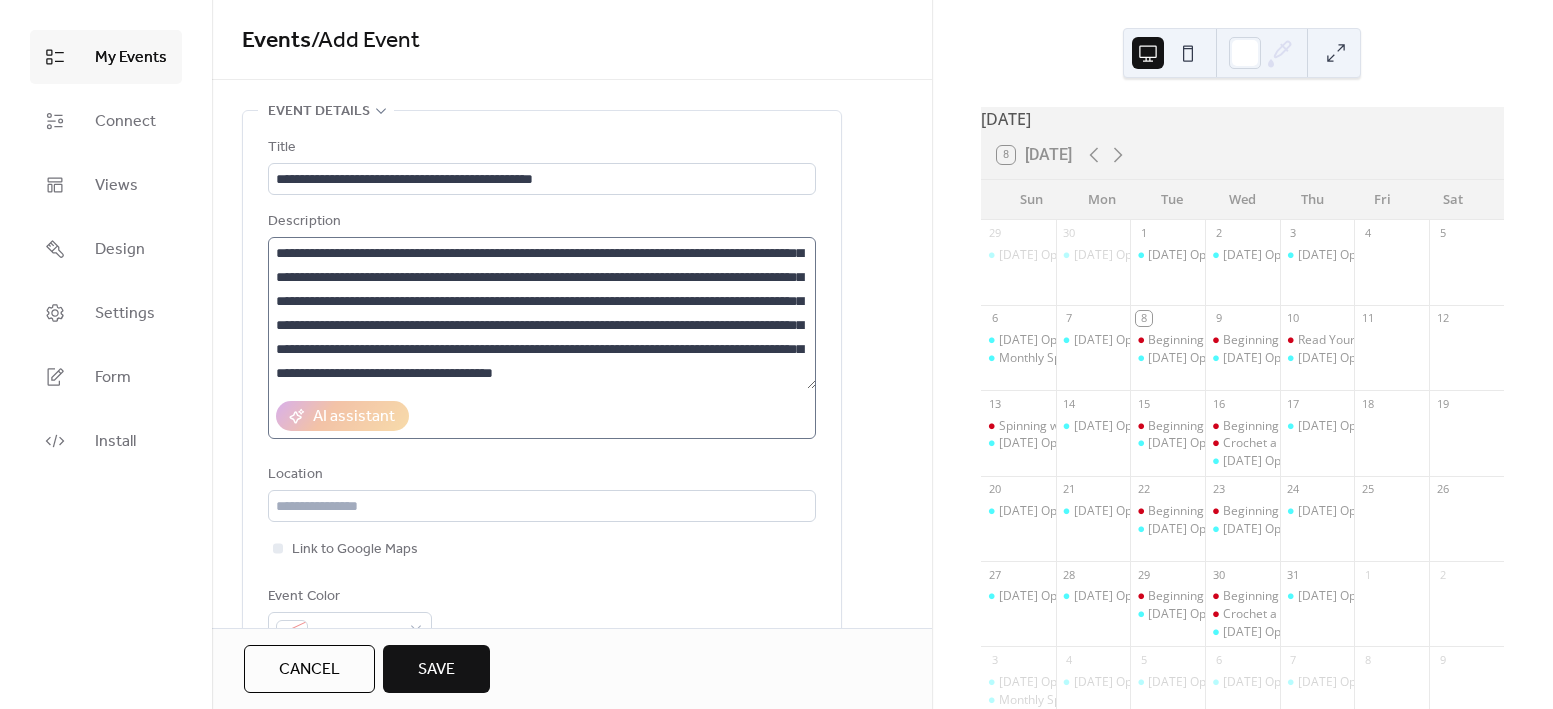 scroll, scrollTop: 72, scrollLeft: 0, axis: vertical 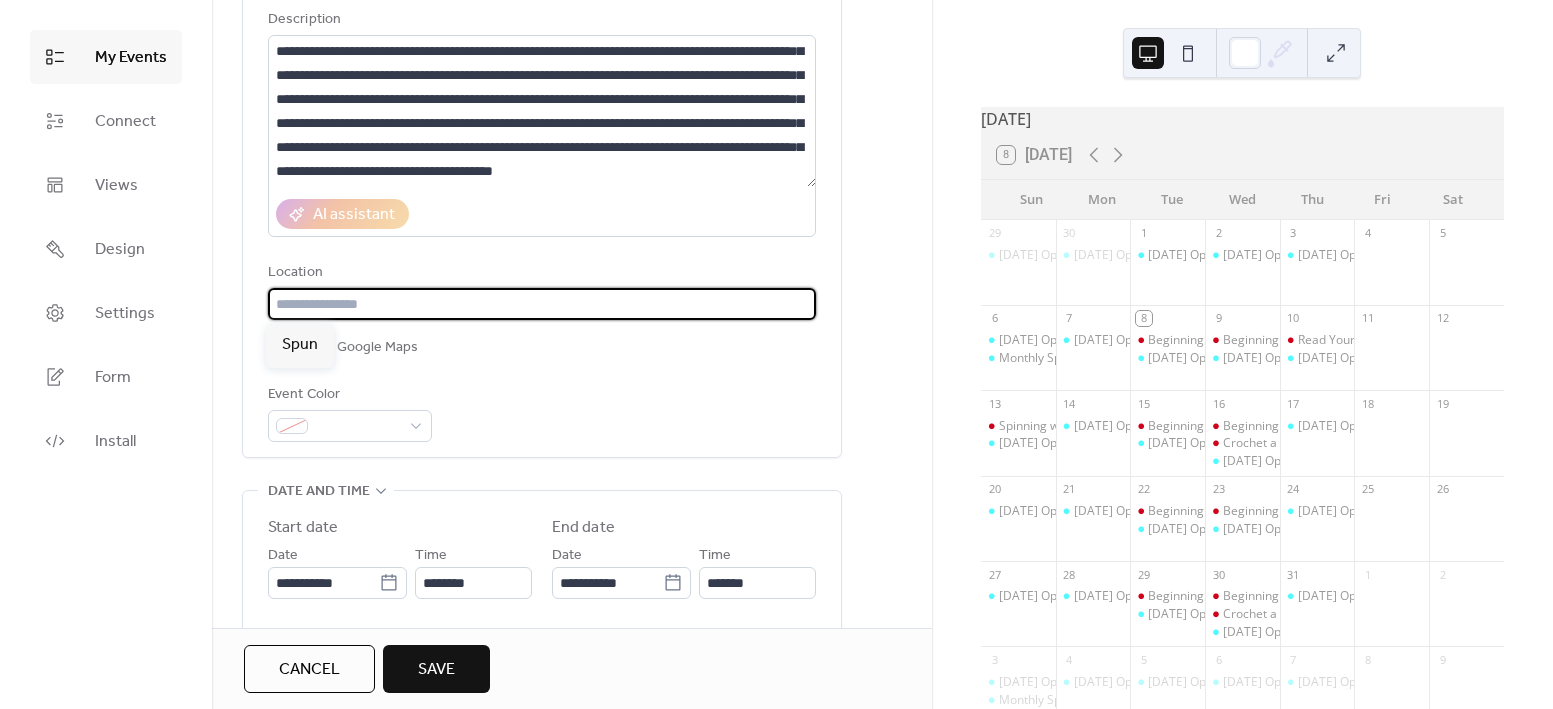 click at bounding box center [542, 304] 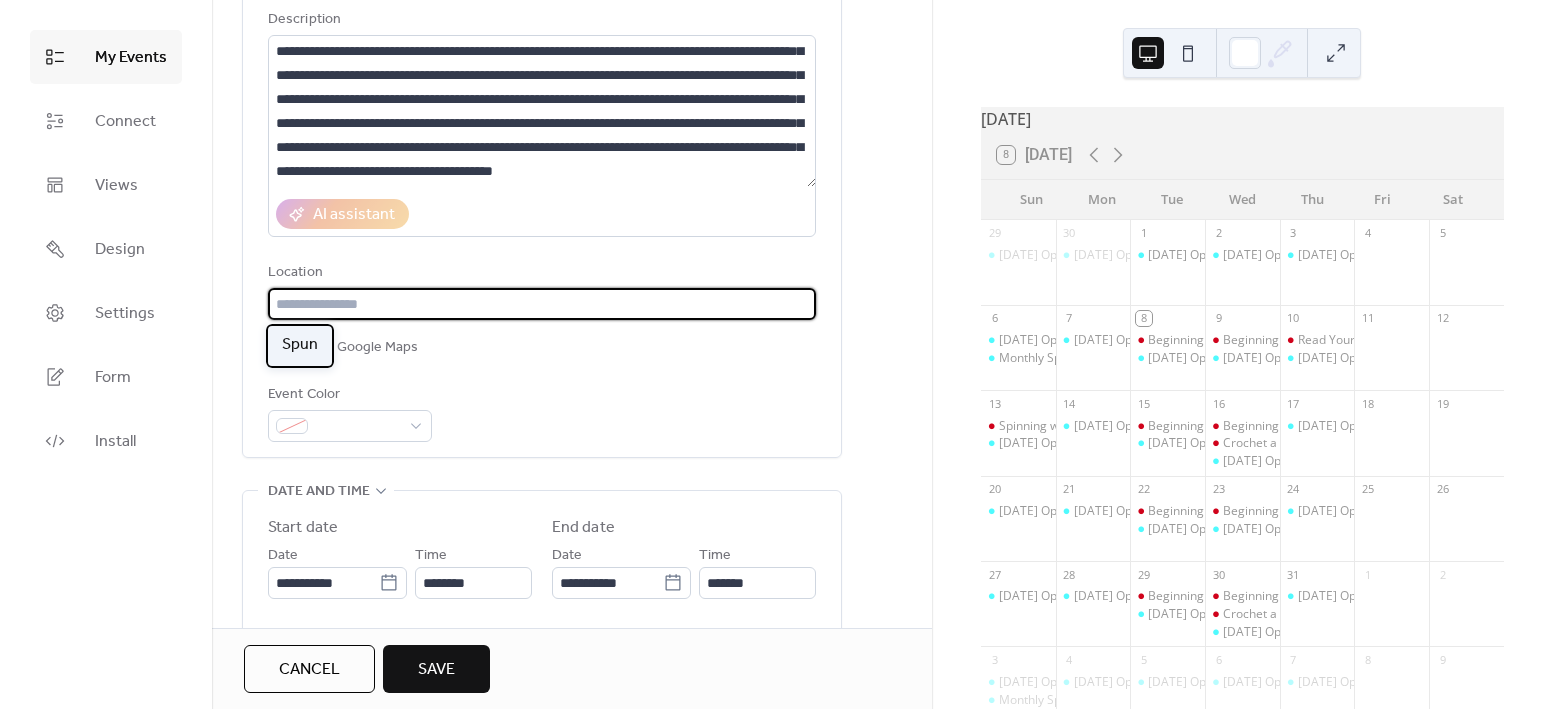 click on "Spun" at bounding box center [300, 345] 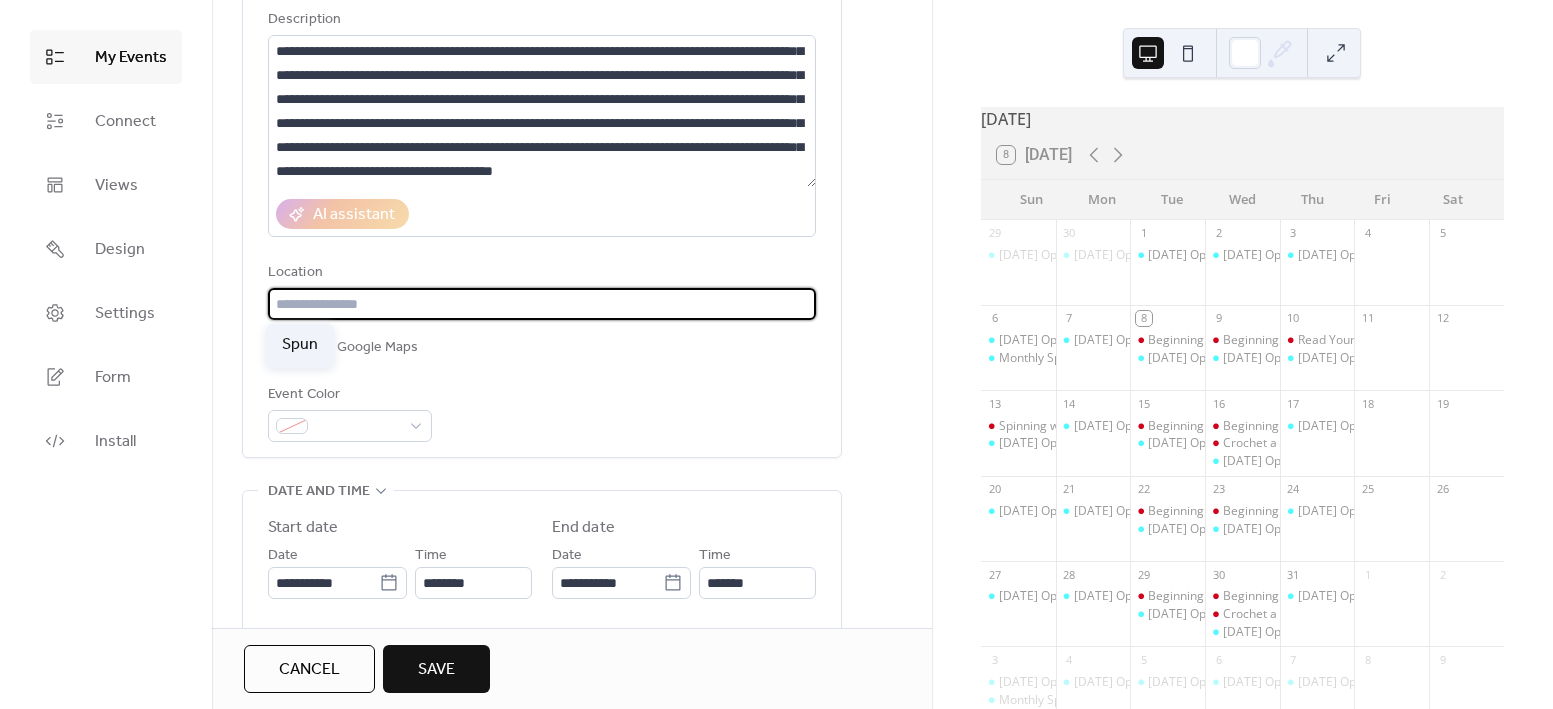 type on "****" 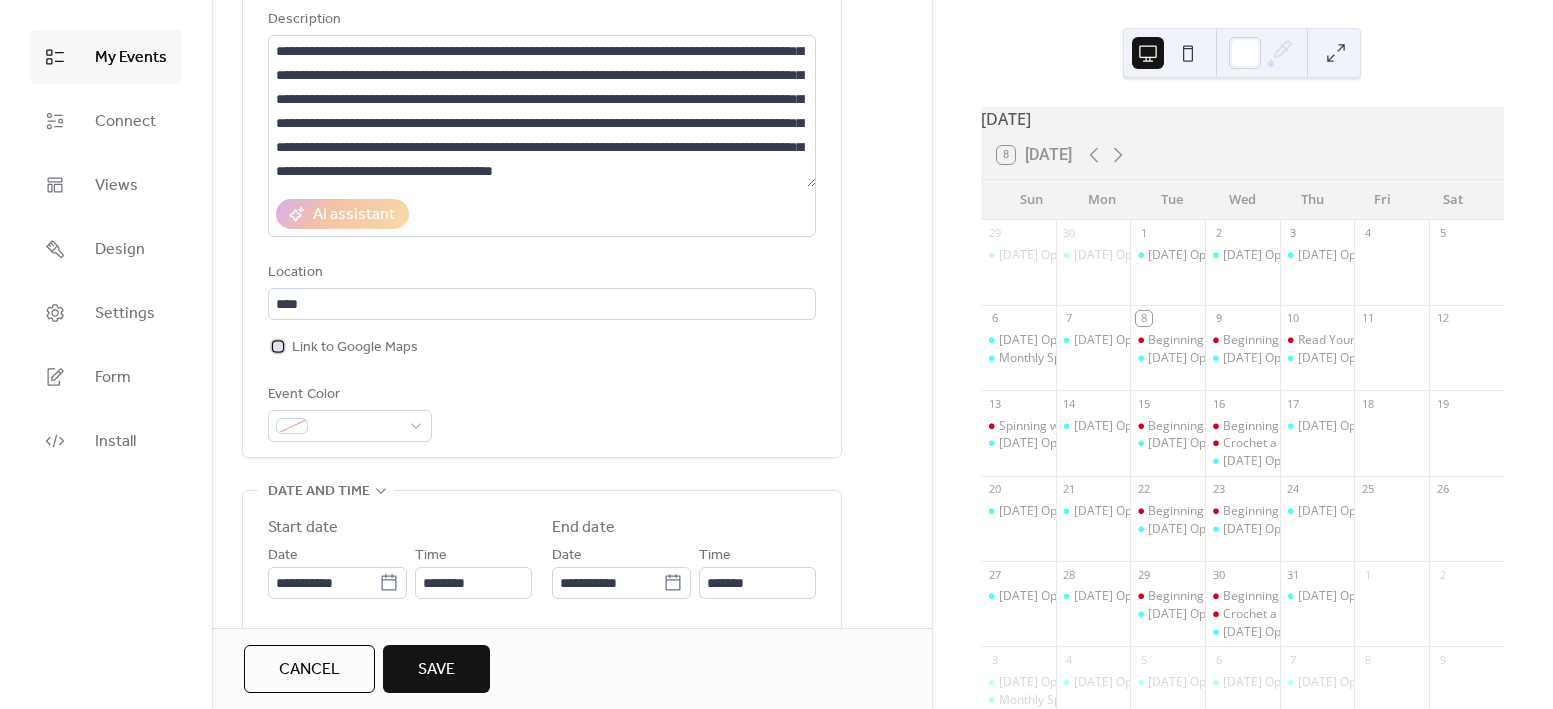 click at bounding box center (278, 346) 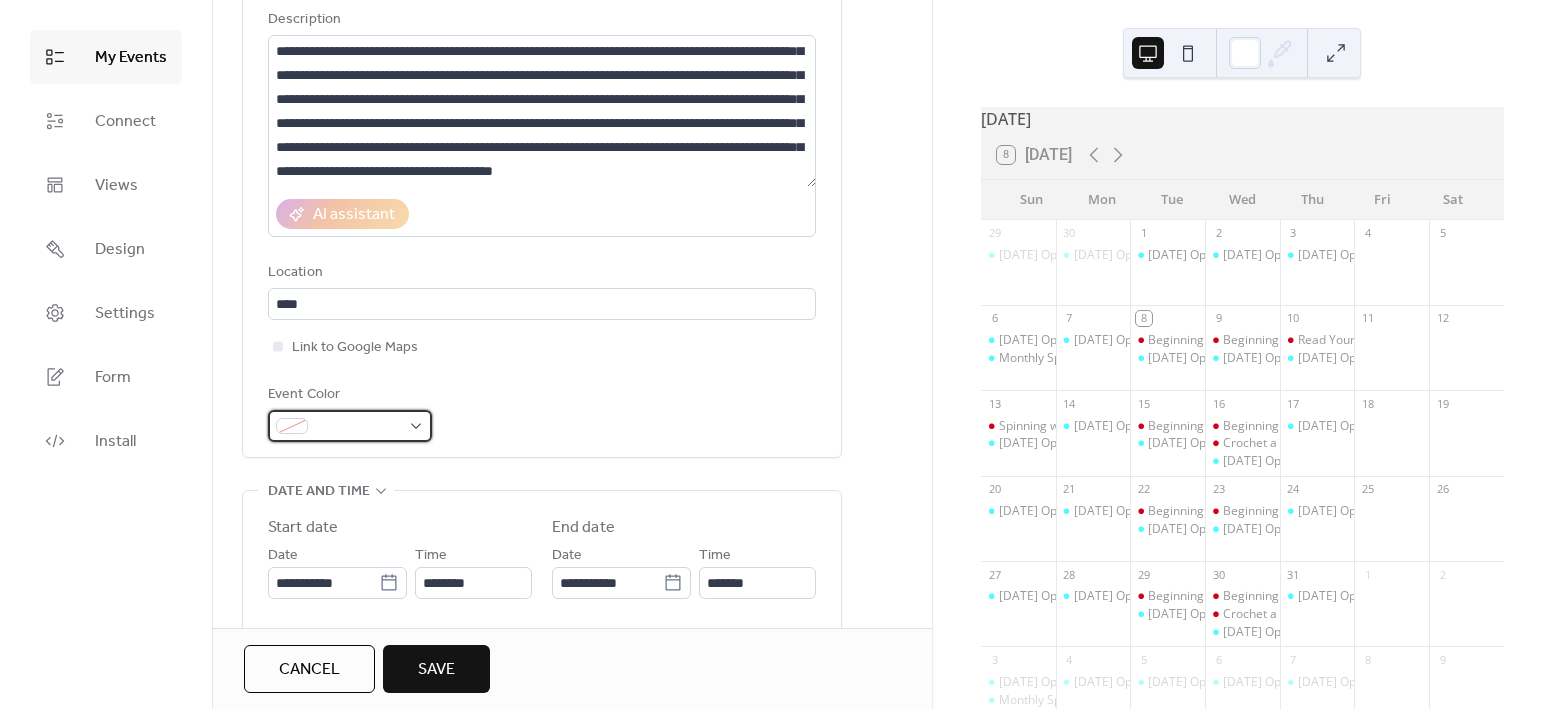click at bounding box center (358, 427) 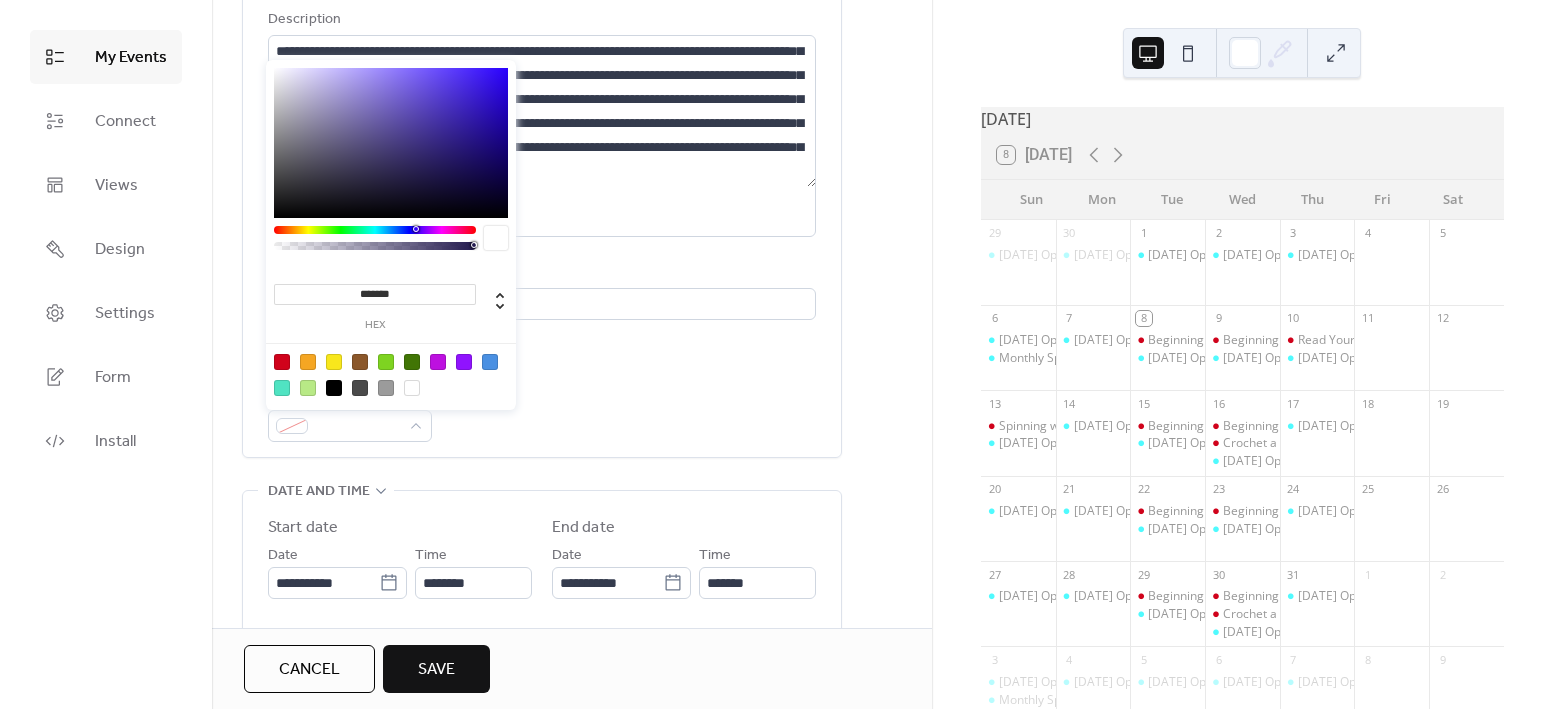click at bounding box center [282, 362] 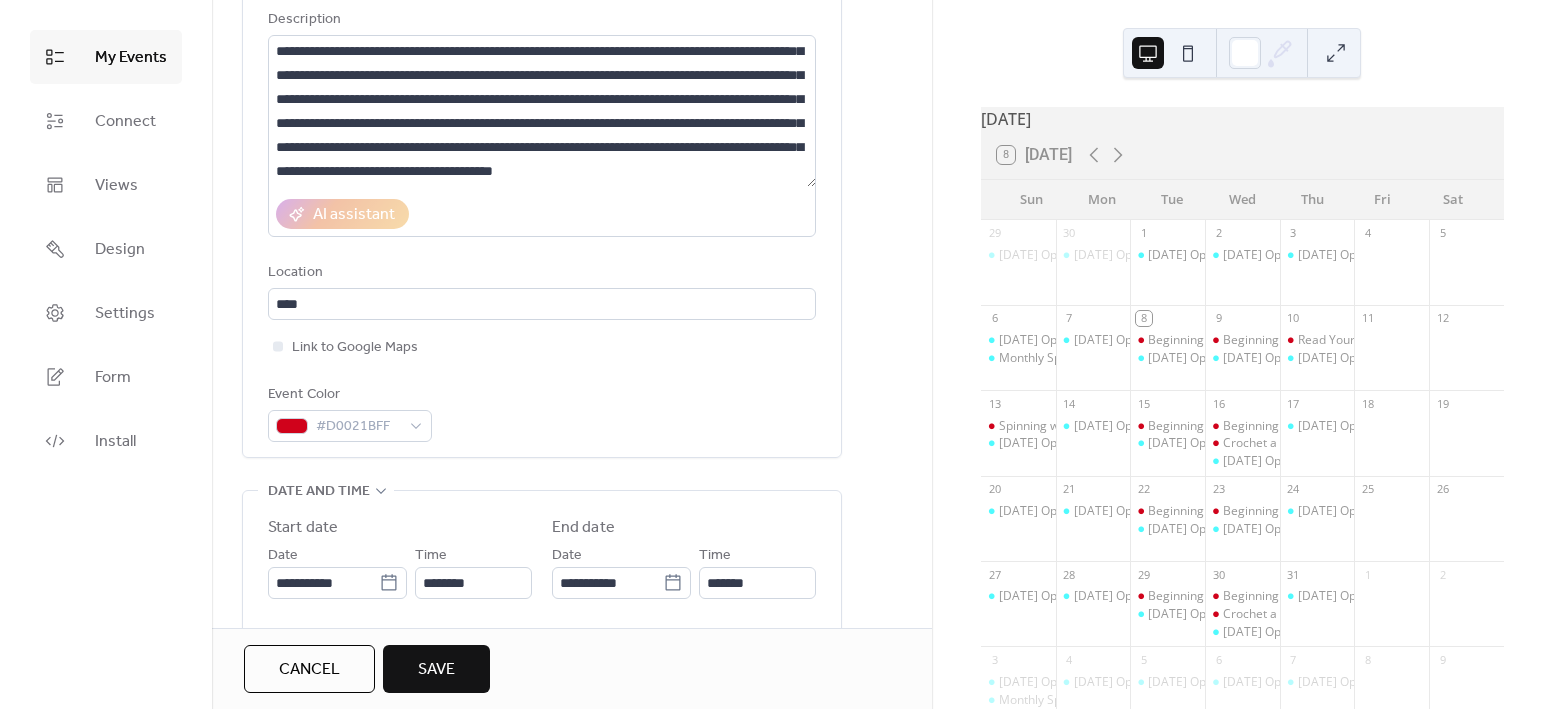 click on "**********" at bounding box center (542, 188) 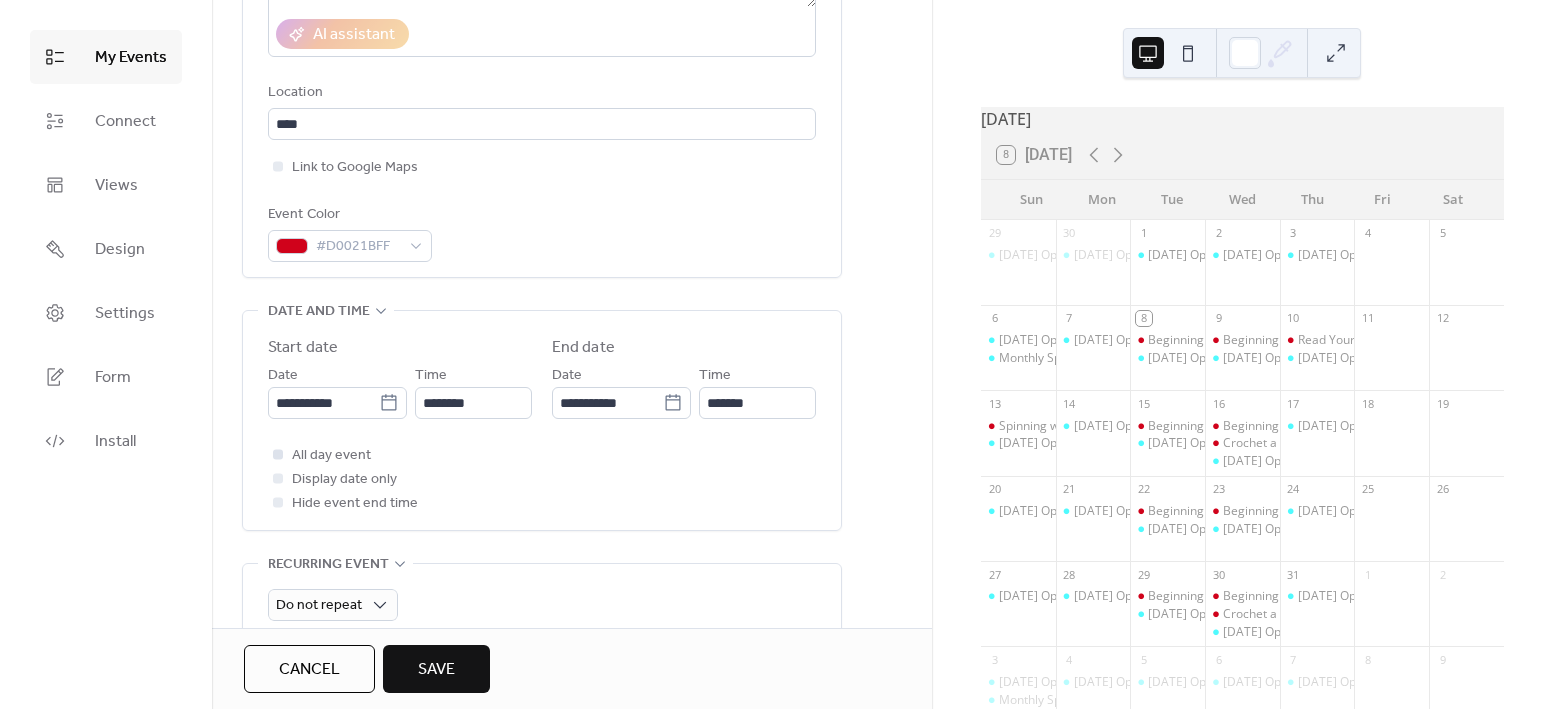 scroll, scrollTop: 444, scrollLeft: 0, axis: vertical 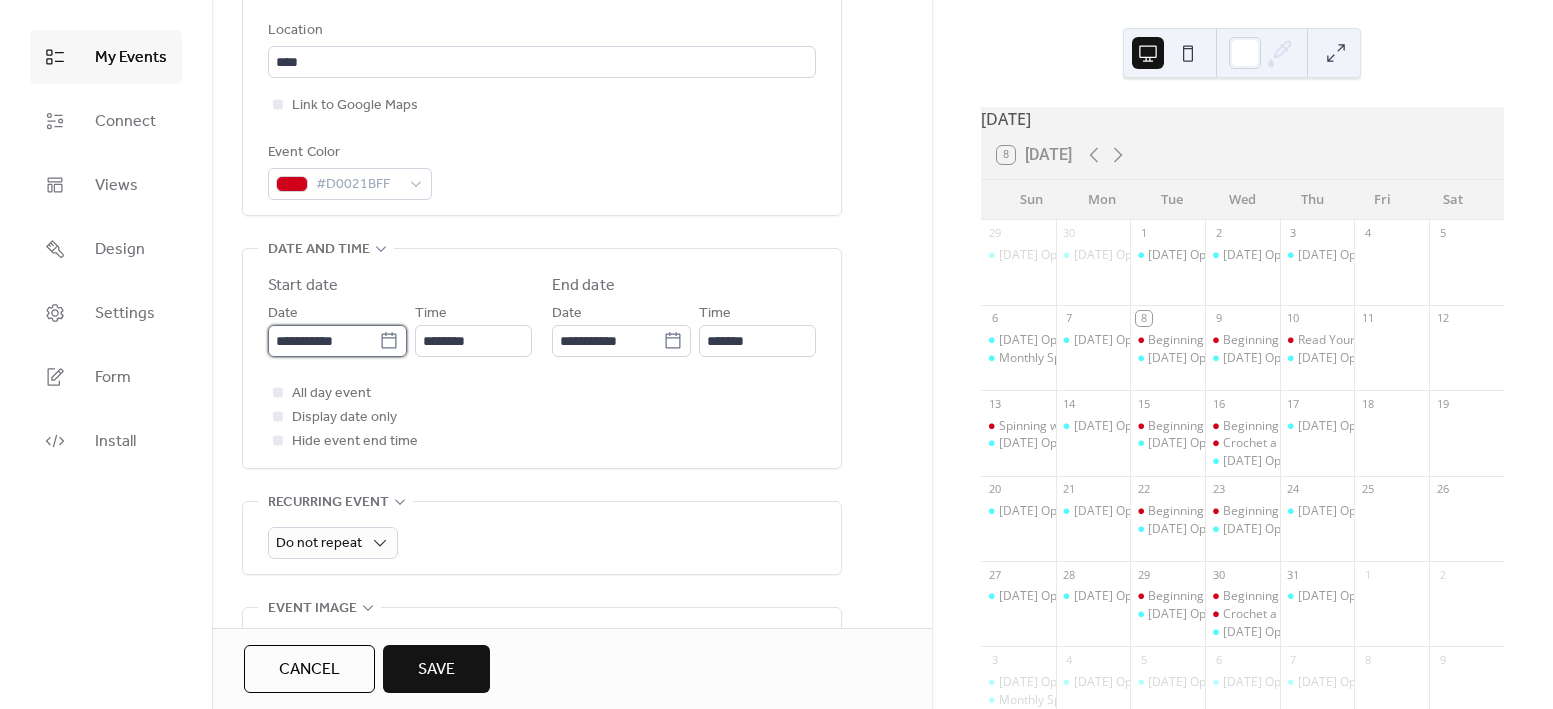 click on "**********" at bounding box center (323, 341) 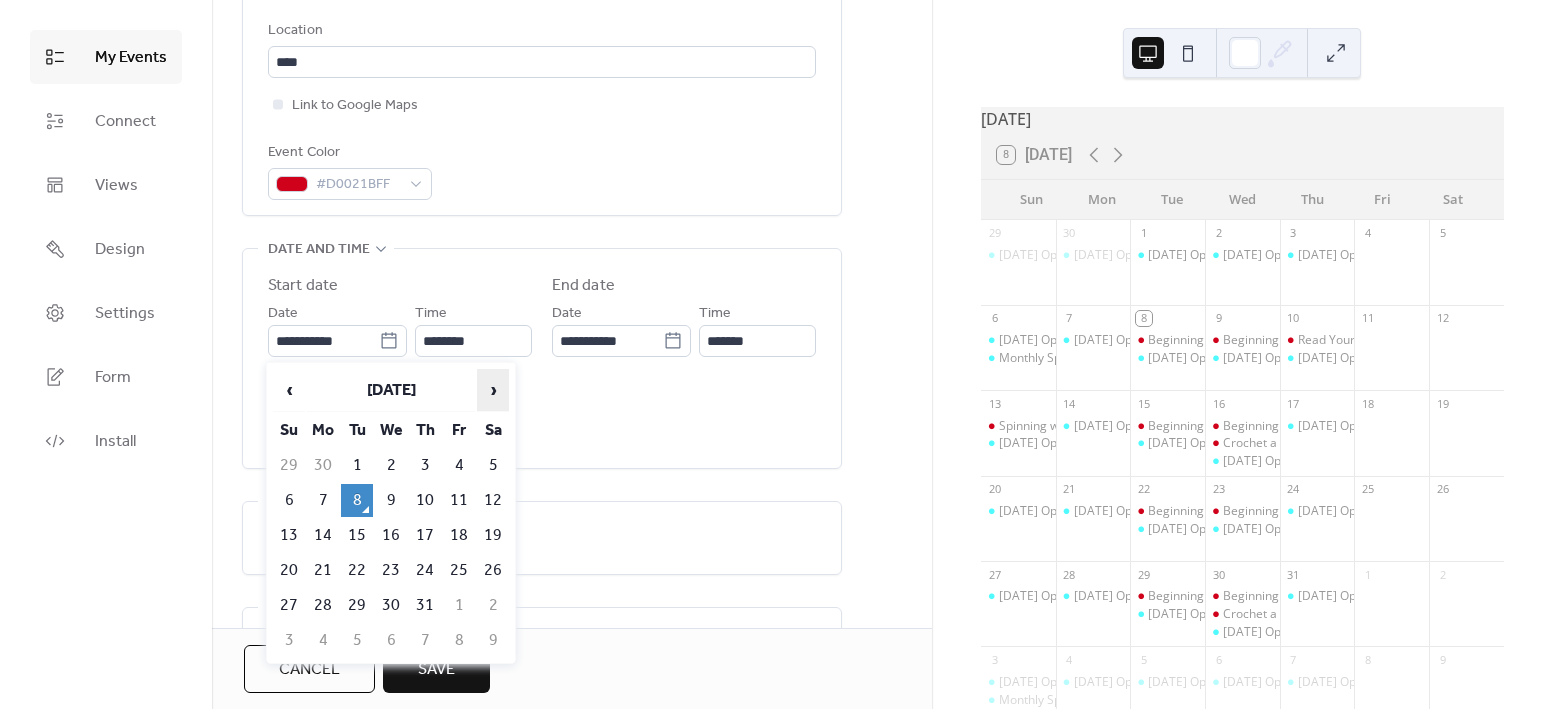 click on "›" at bounding box center (493, 390) 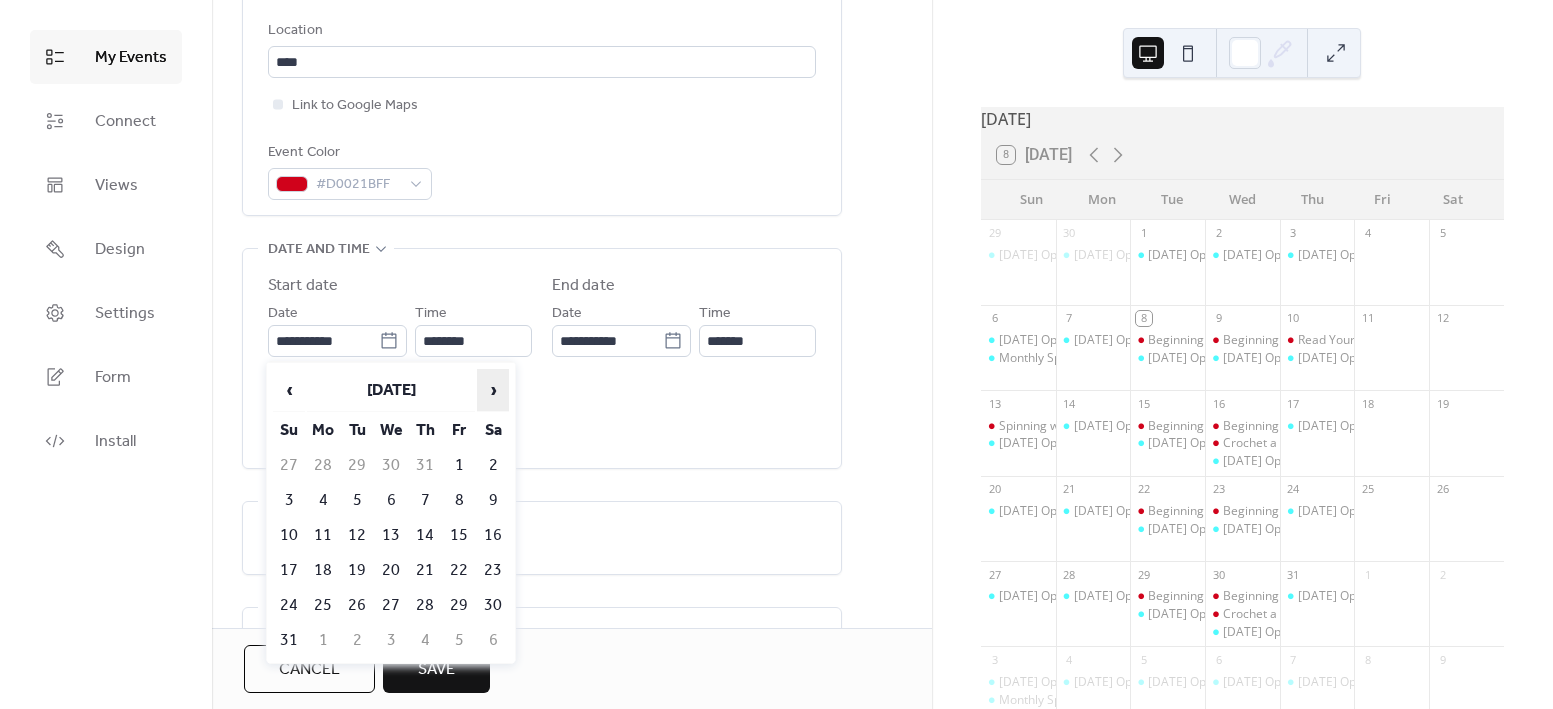click on "›" at bounding box center (493, 390) 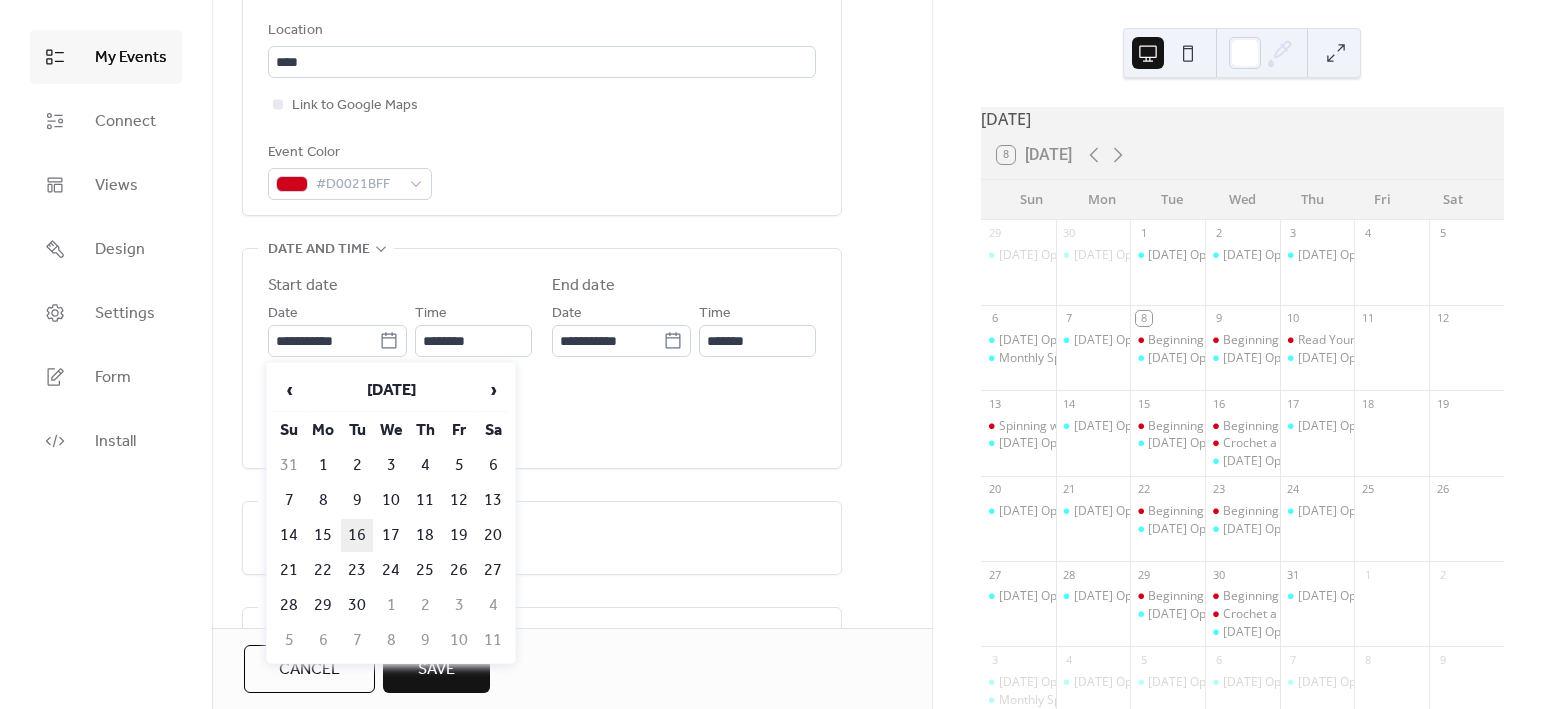 click on "16" at bounding box center [357, 535] 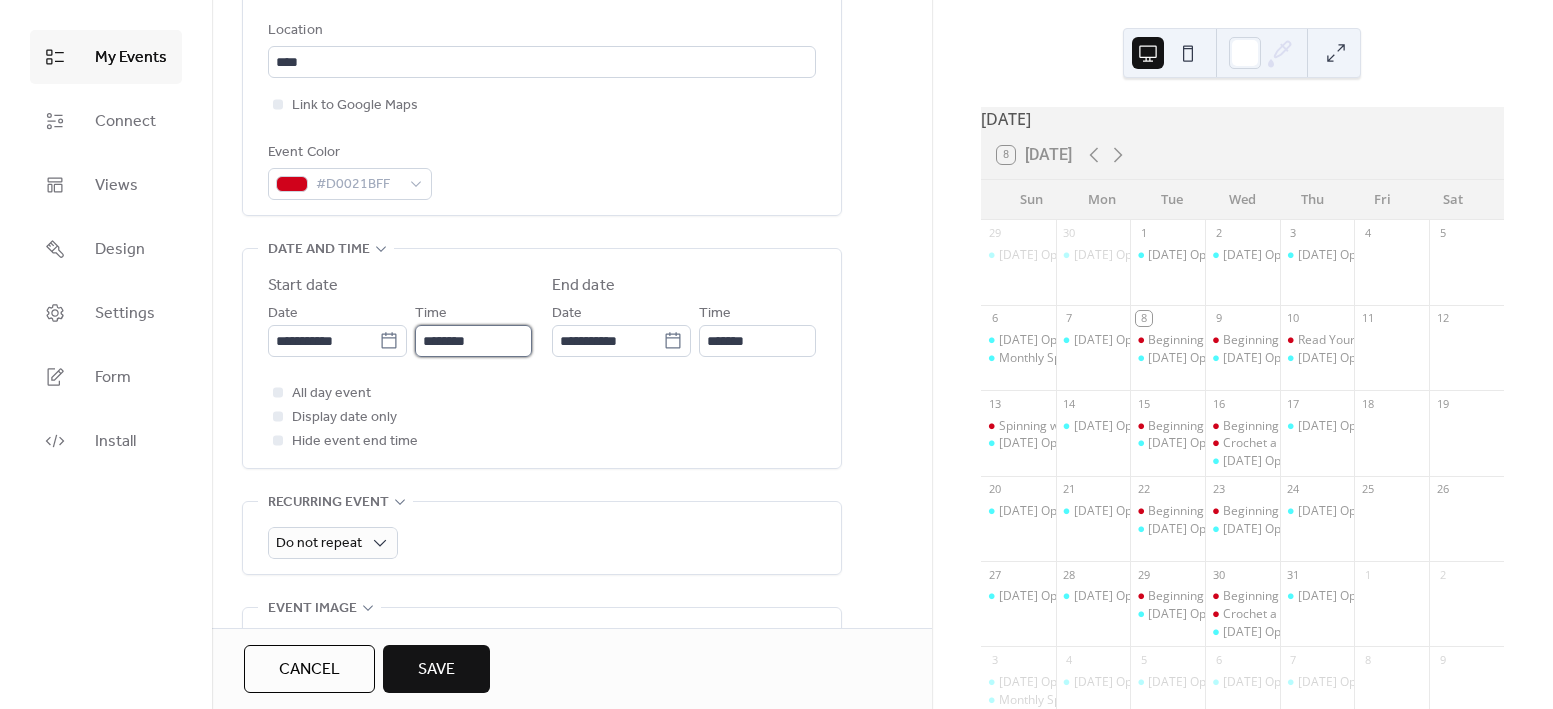 click on "********" at bounding box center [473, 341] 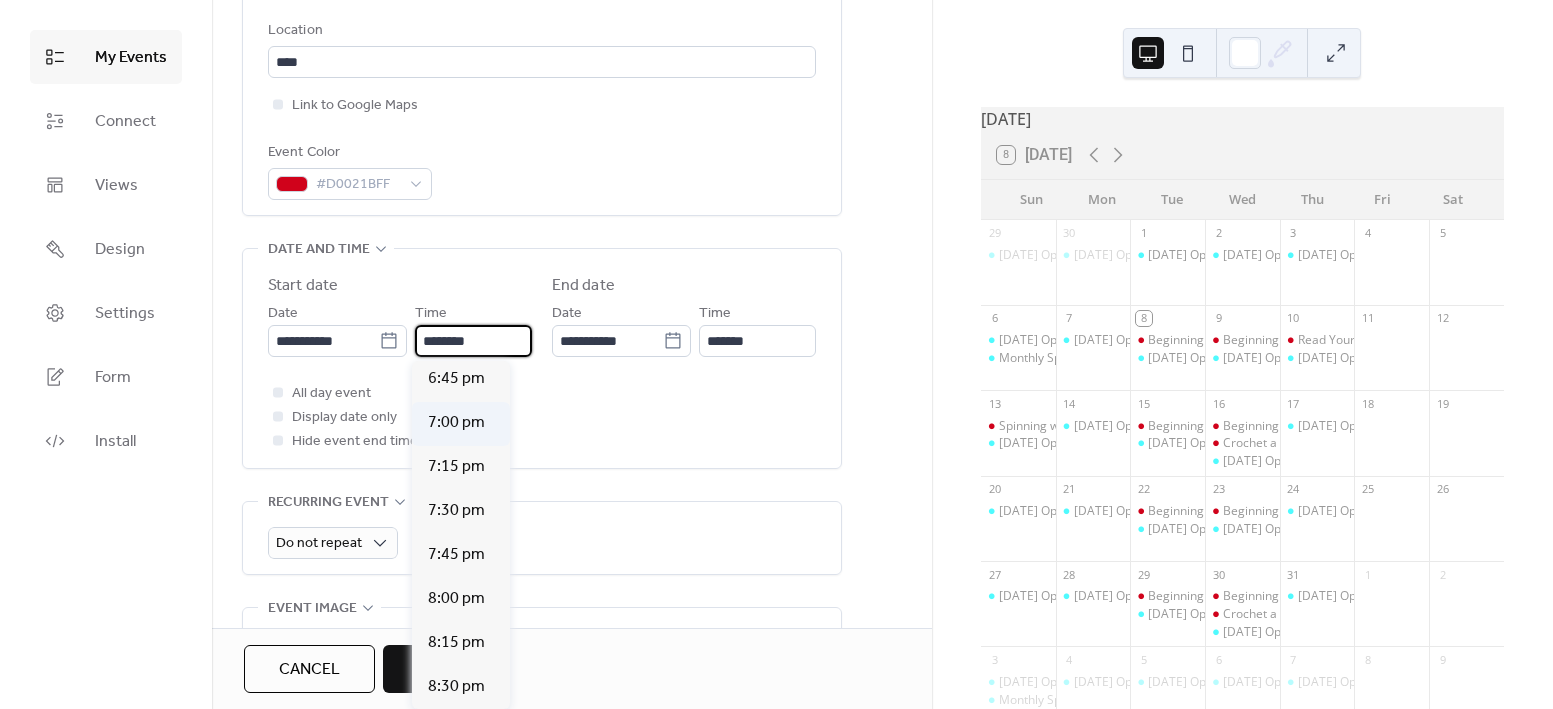scroll, scrollTop: 3182, scrollLeft: 0, axis: vertical 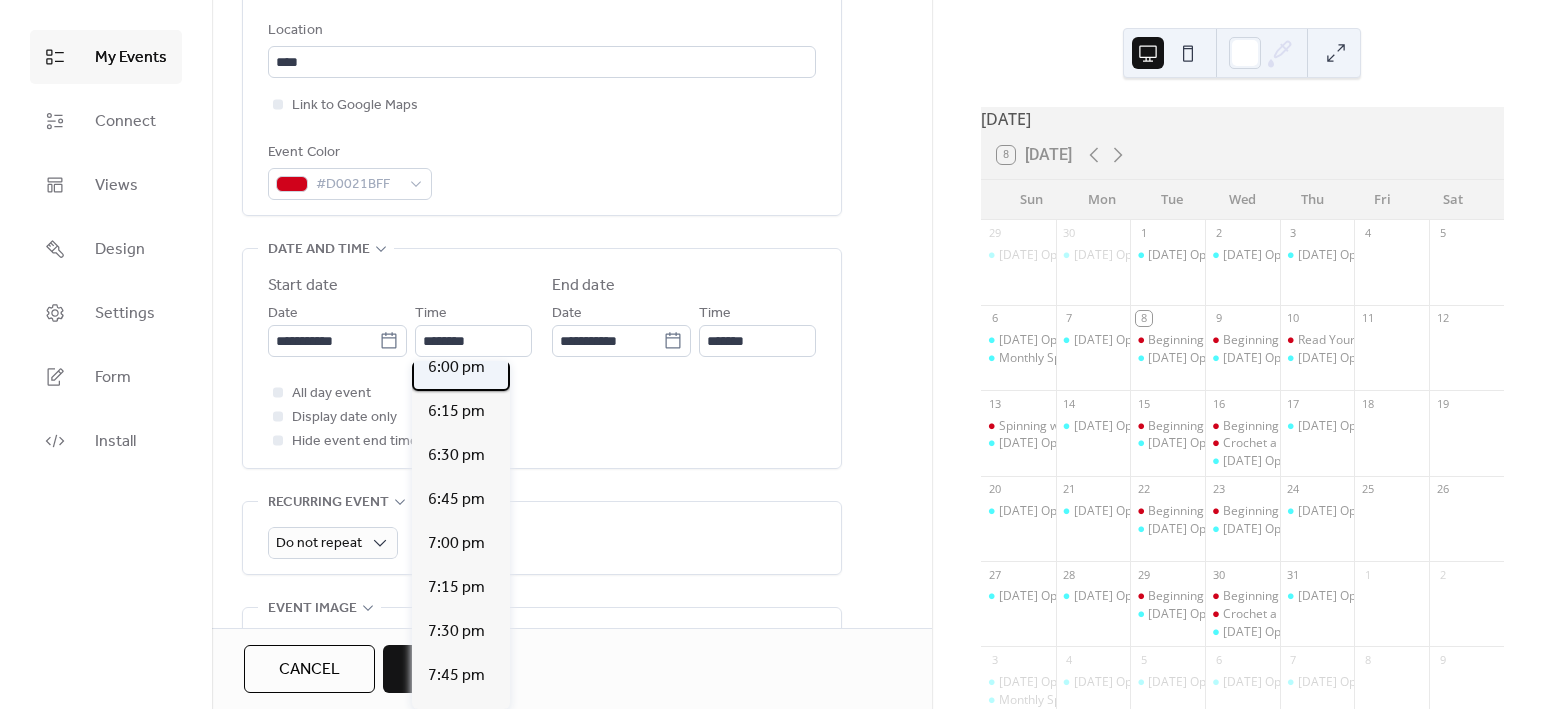 click on "6:00 pm" at bounding box center [456, 368] 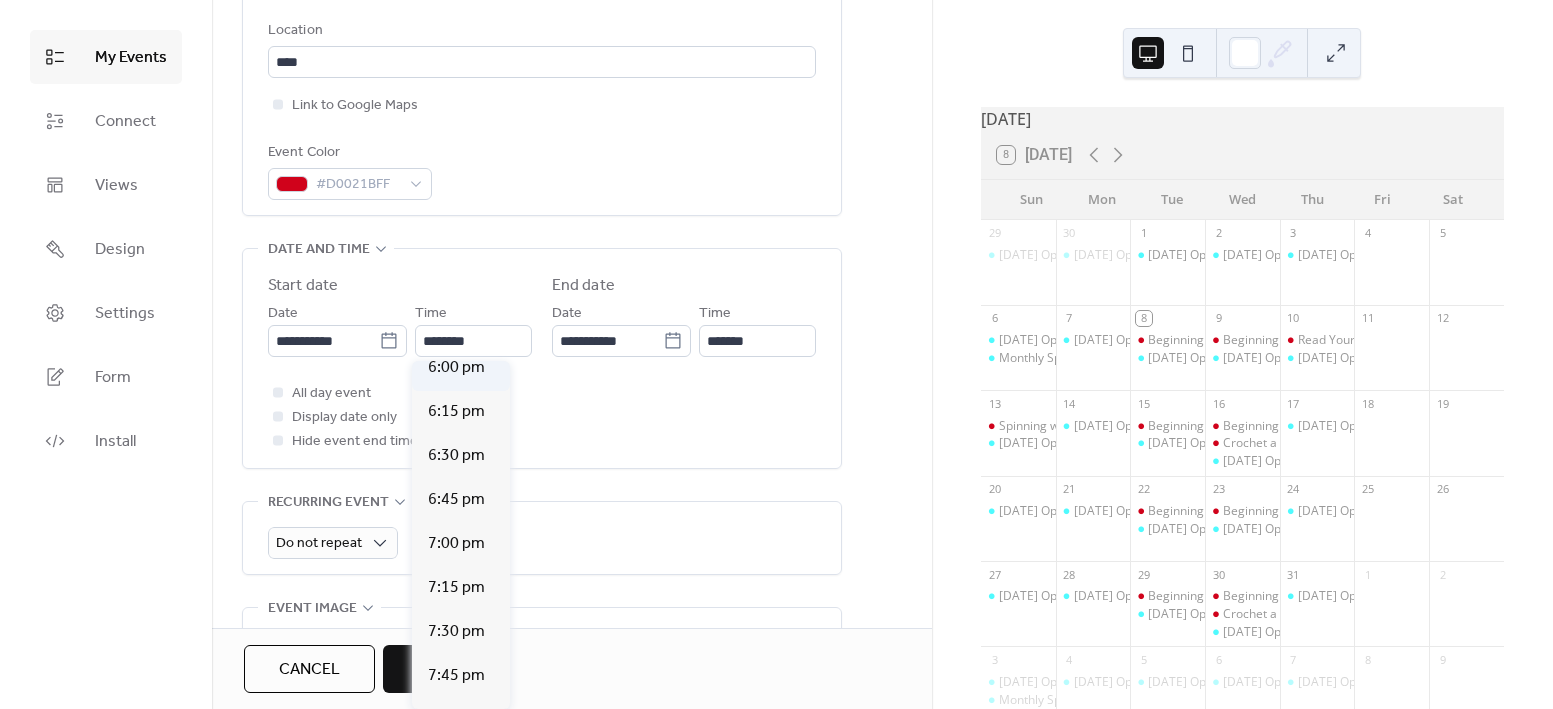 type on "*******" 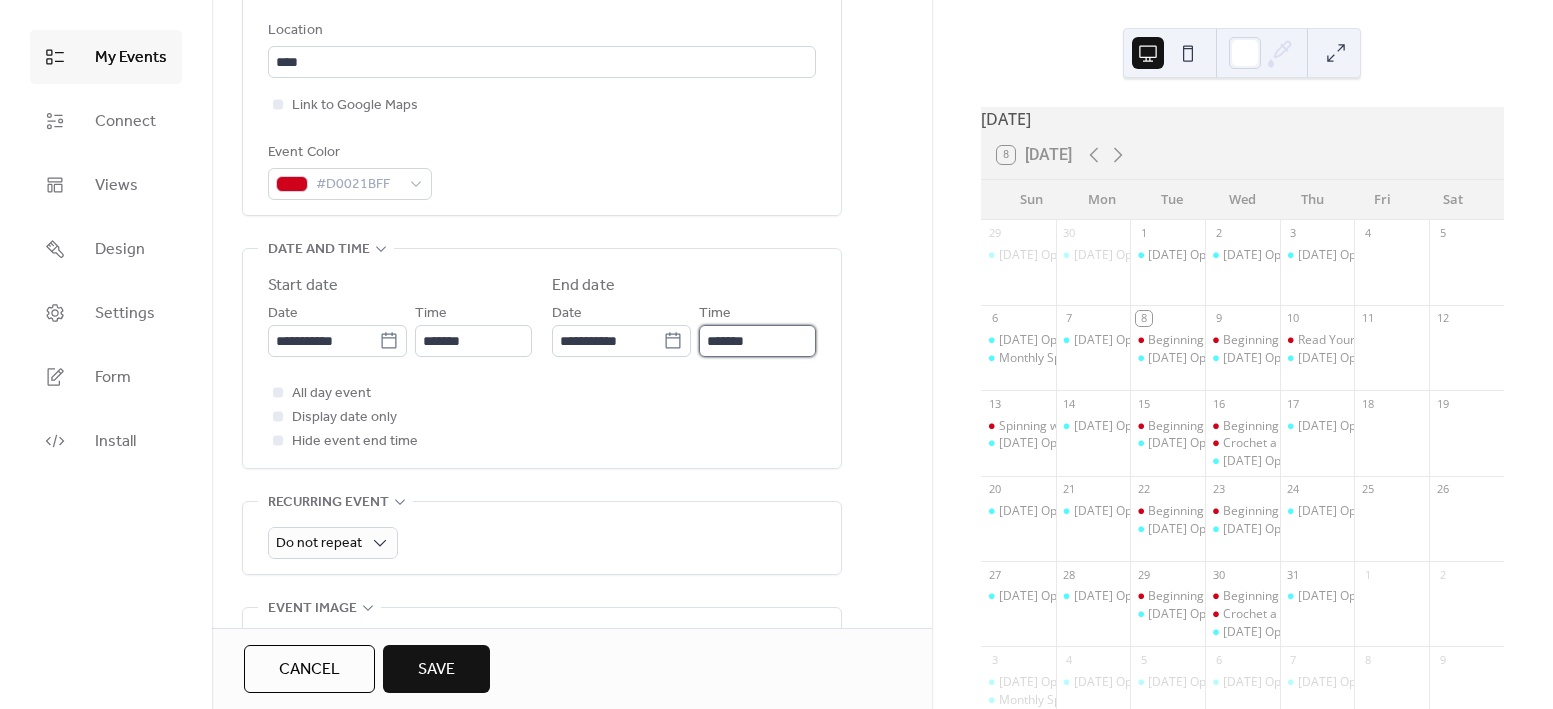 click on "*******" at bounding box center (757, 341) 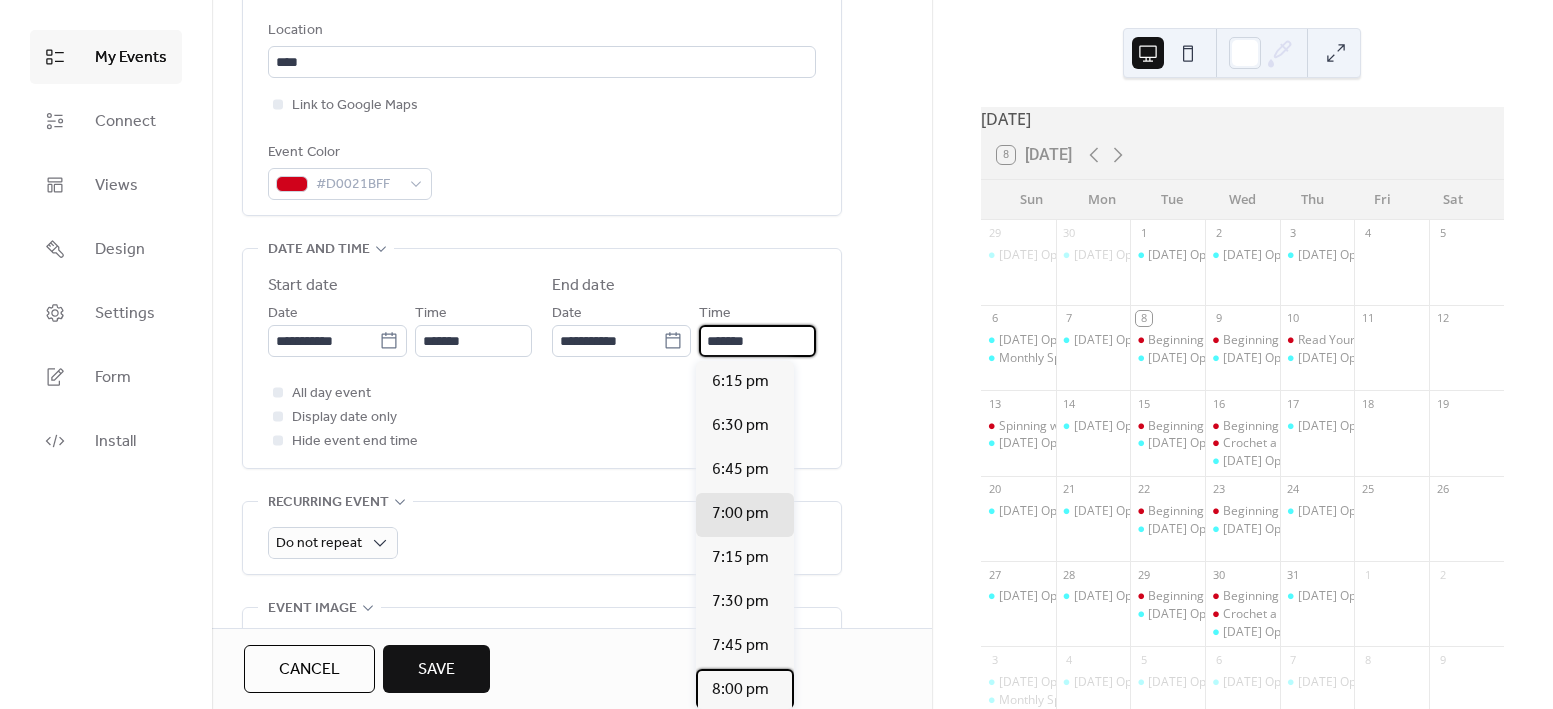click on "8:00 pm" at bounding box center [740, 690] 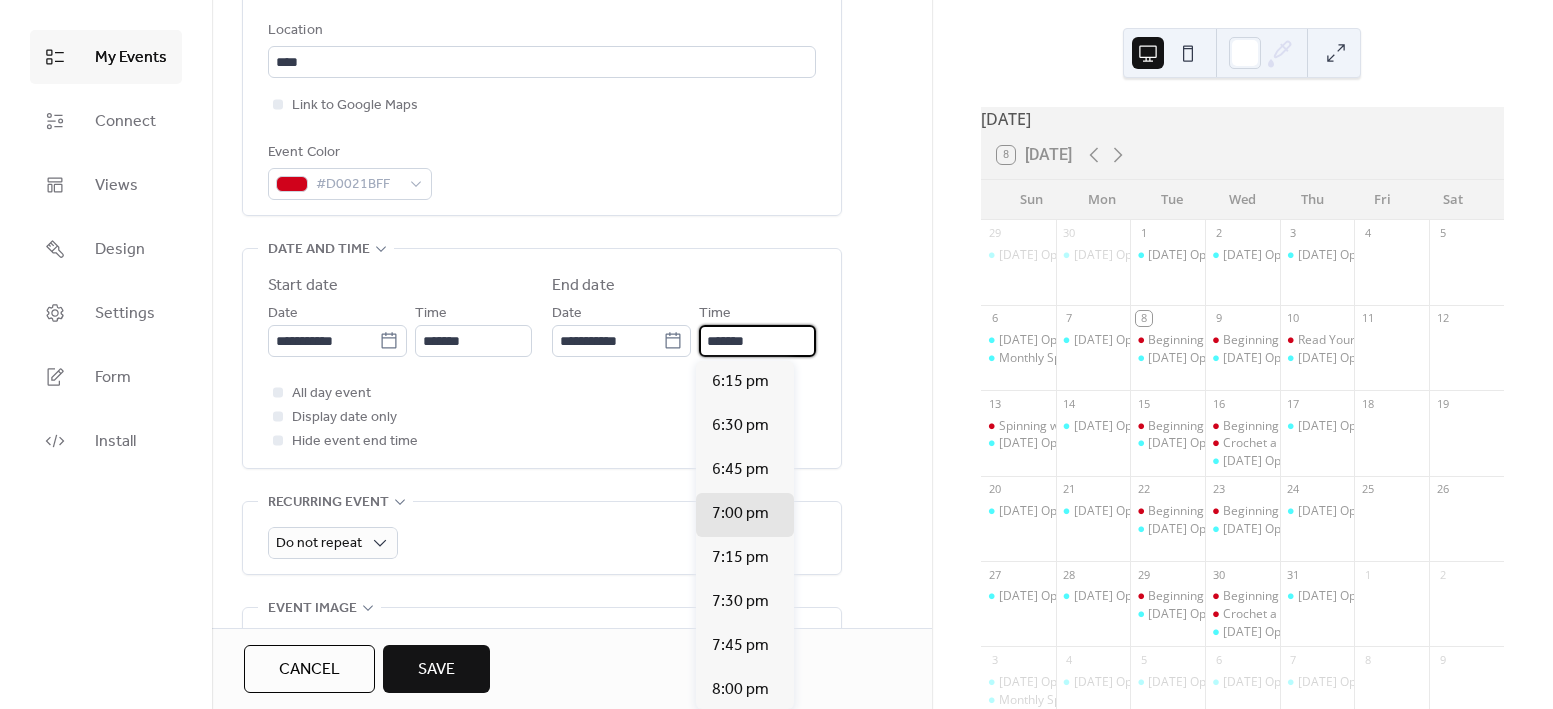 type on "*******" 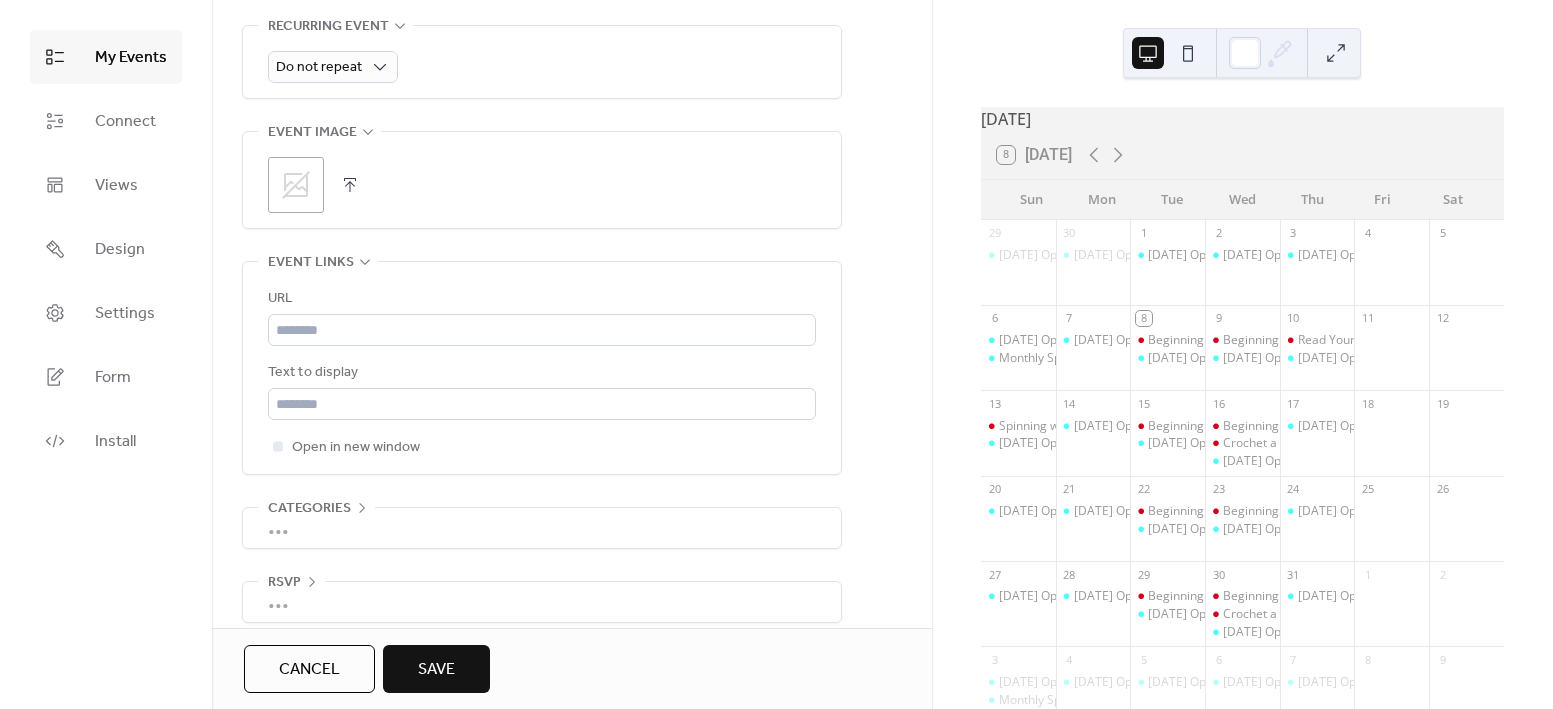 scroll, scrollTop: 937, scrollLeft: 0, axis: vertical 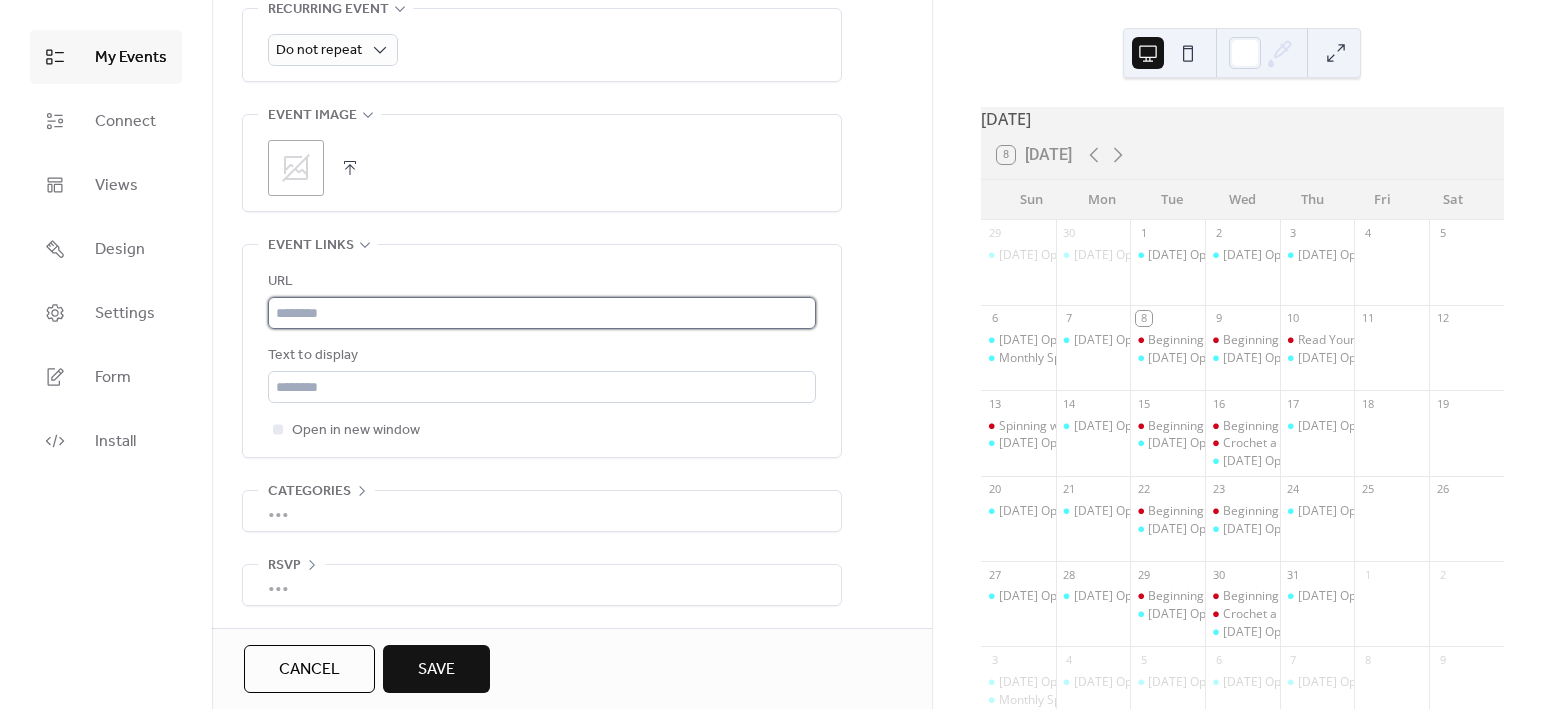 click at bounding box center (542, 313) 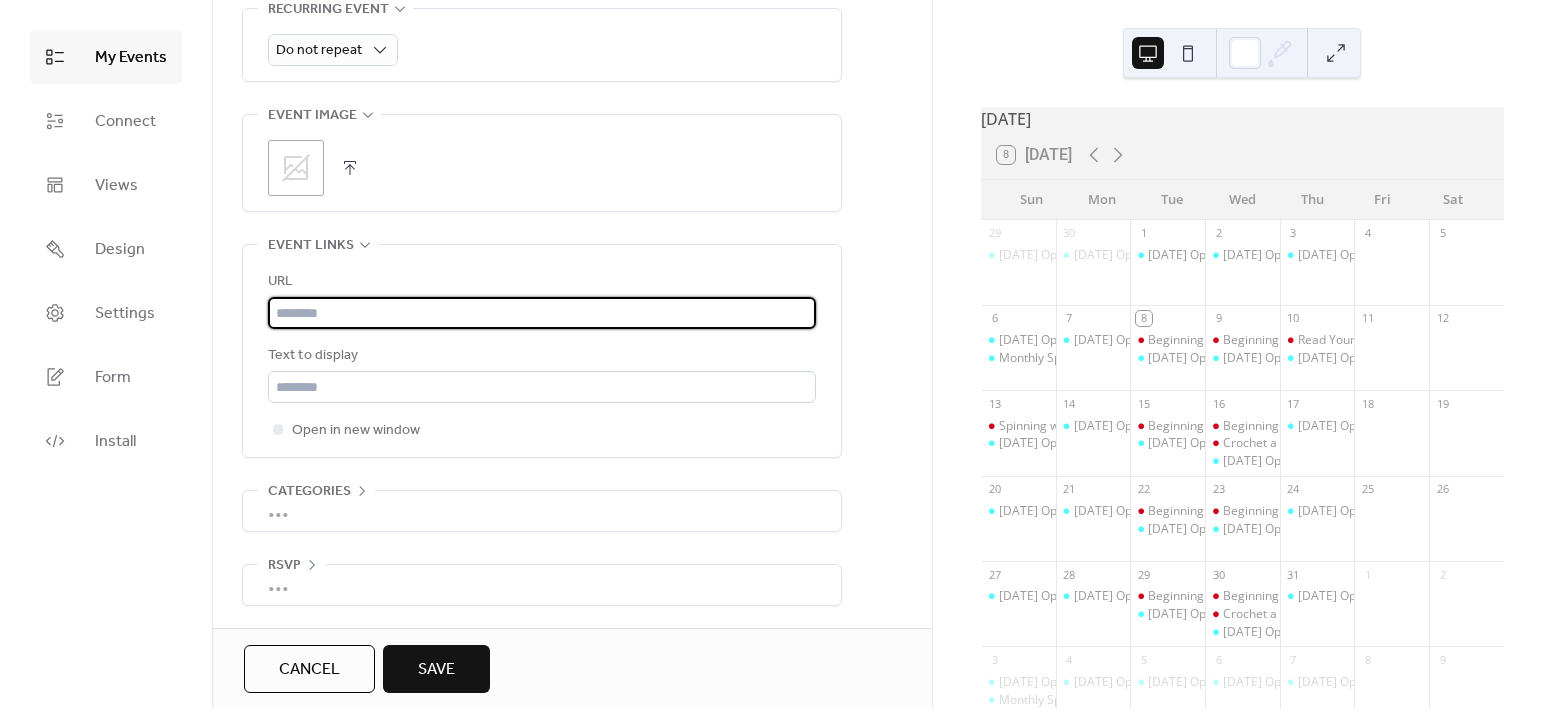 paste on "**********" 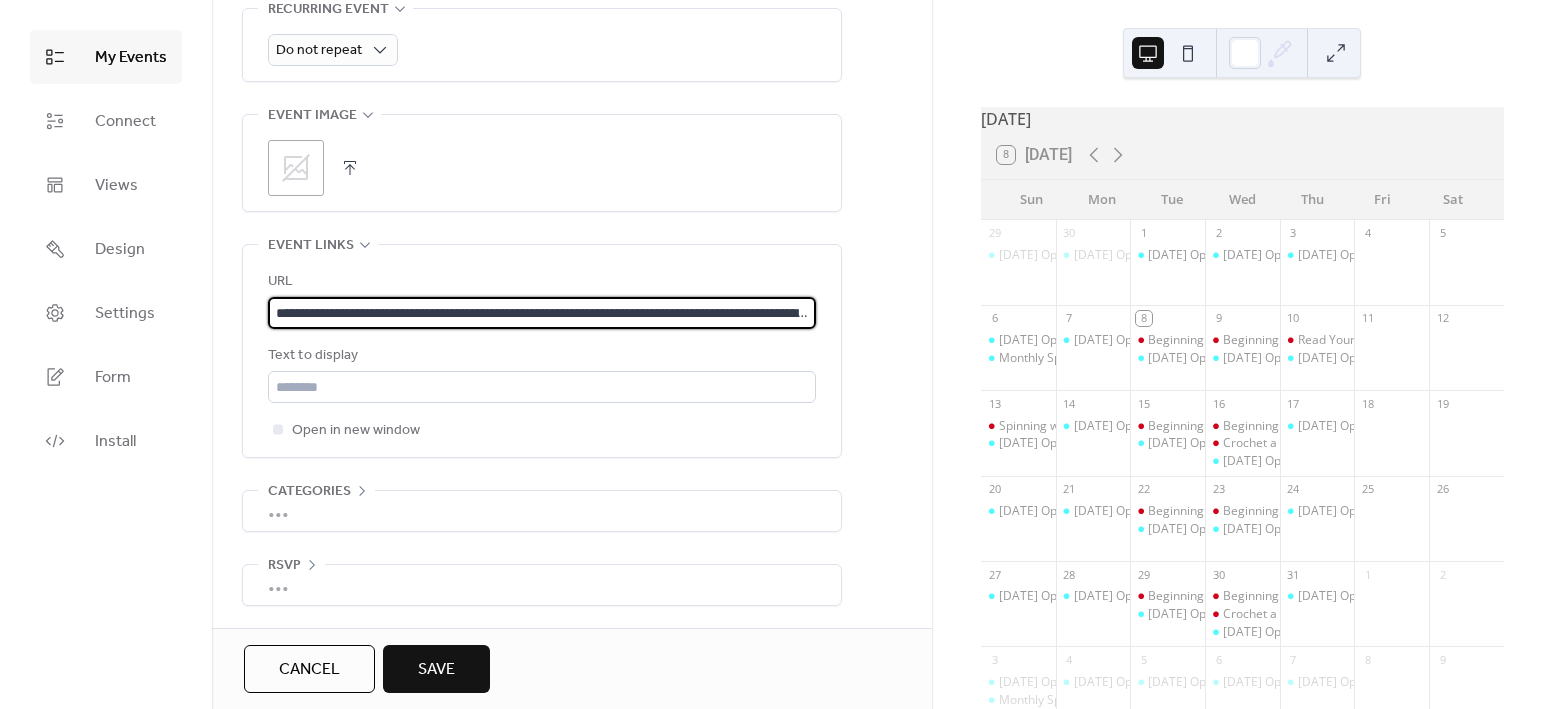 scroll, scrollTop: 0, scrollLeft: 289, axis: horizontal 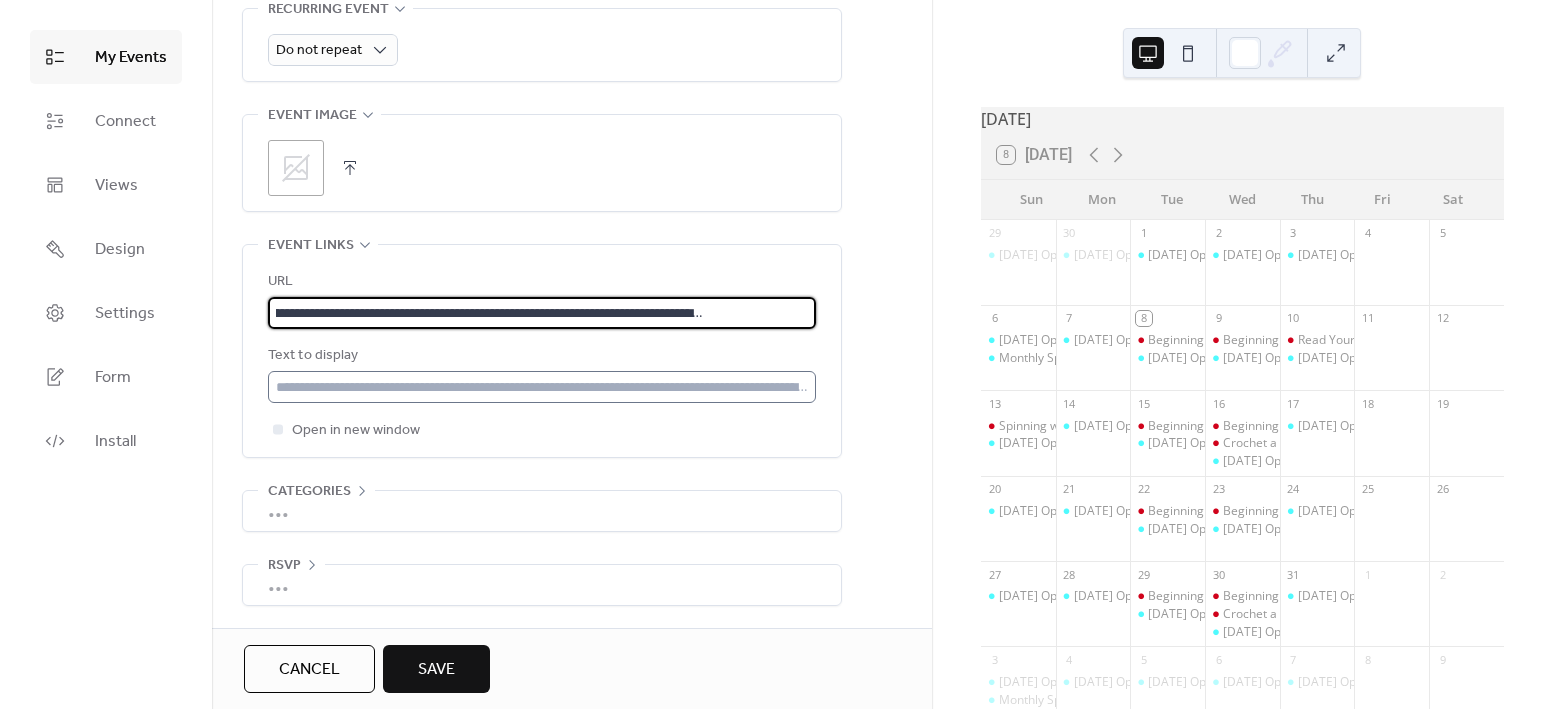 type on "**********" 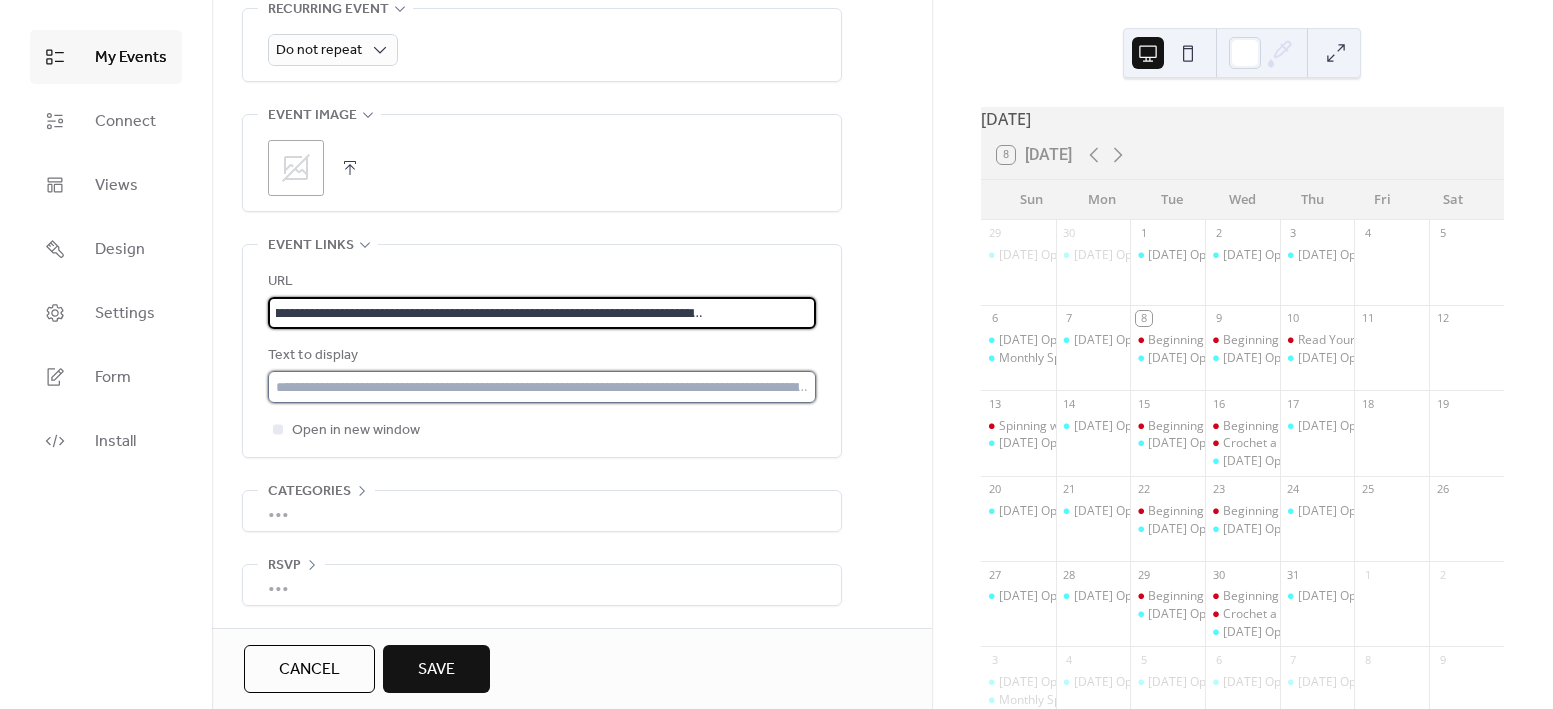click at bounding box center (542, 387) 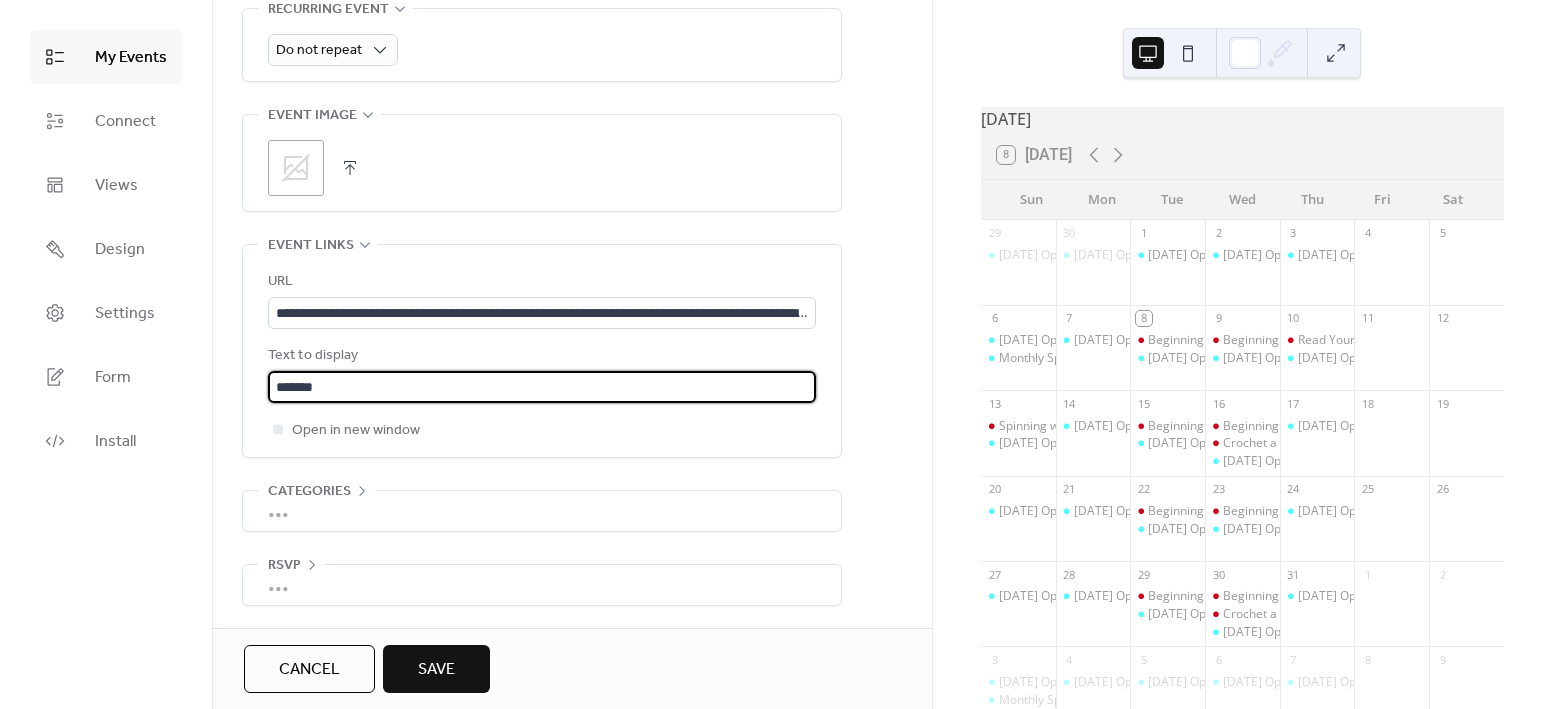 type on "**********" 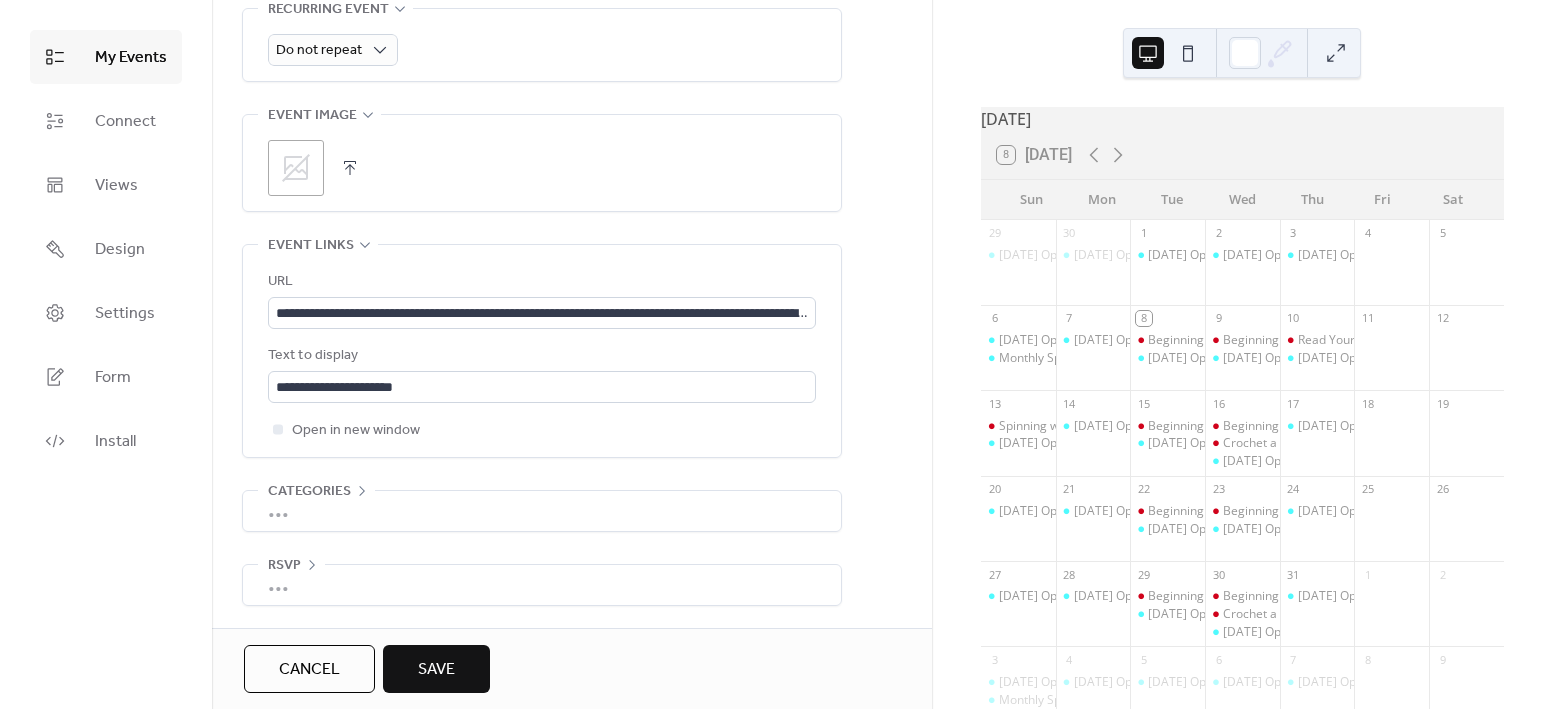 click on "**********" at bounding box center (572, -100) 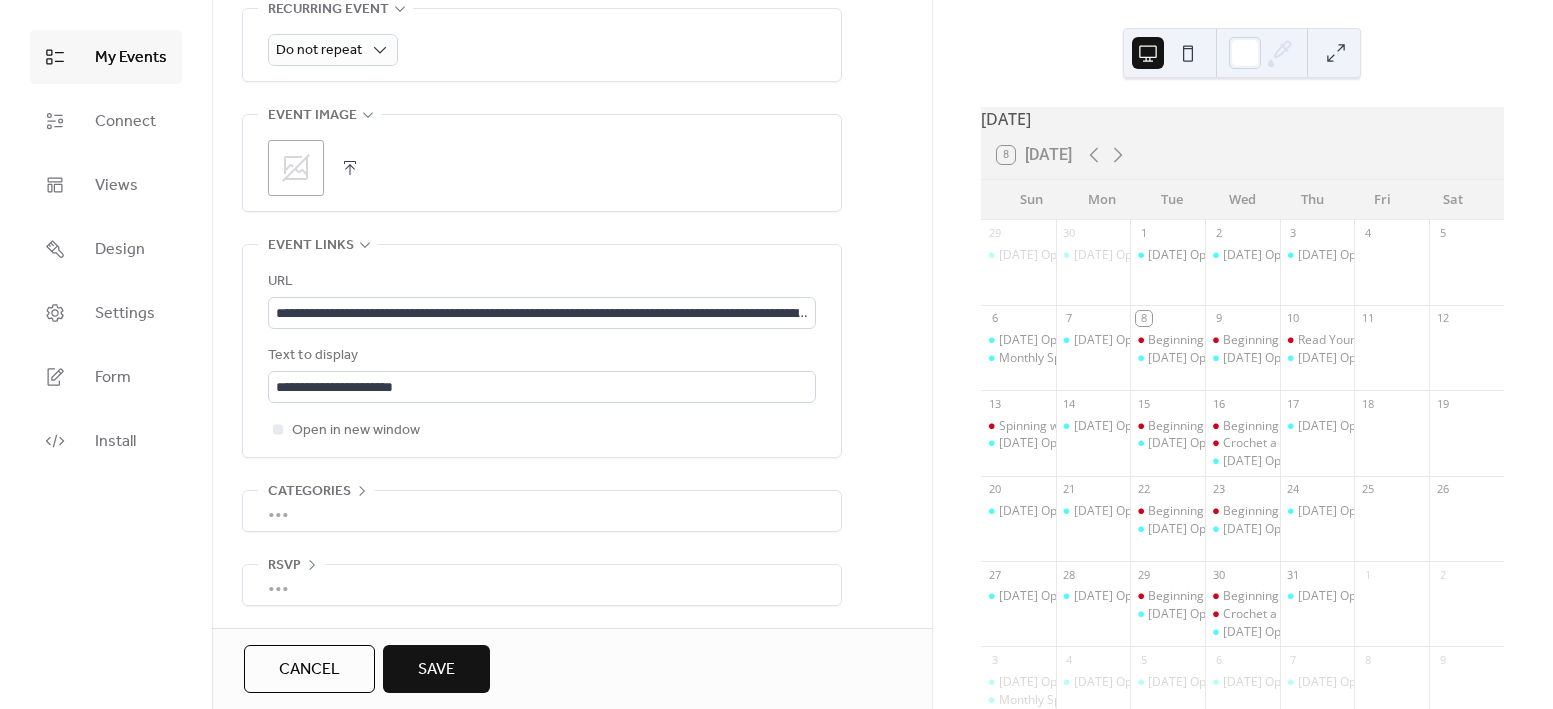 click on "Save" at bounding box center (436, 670) 